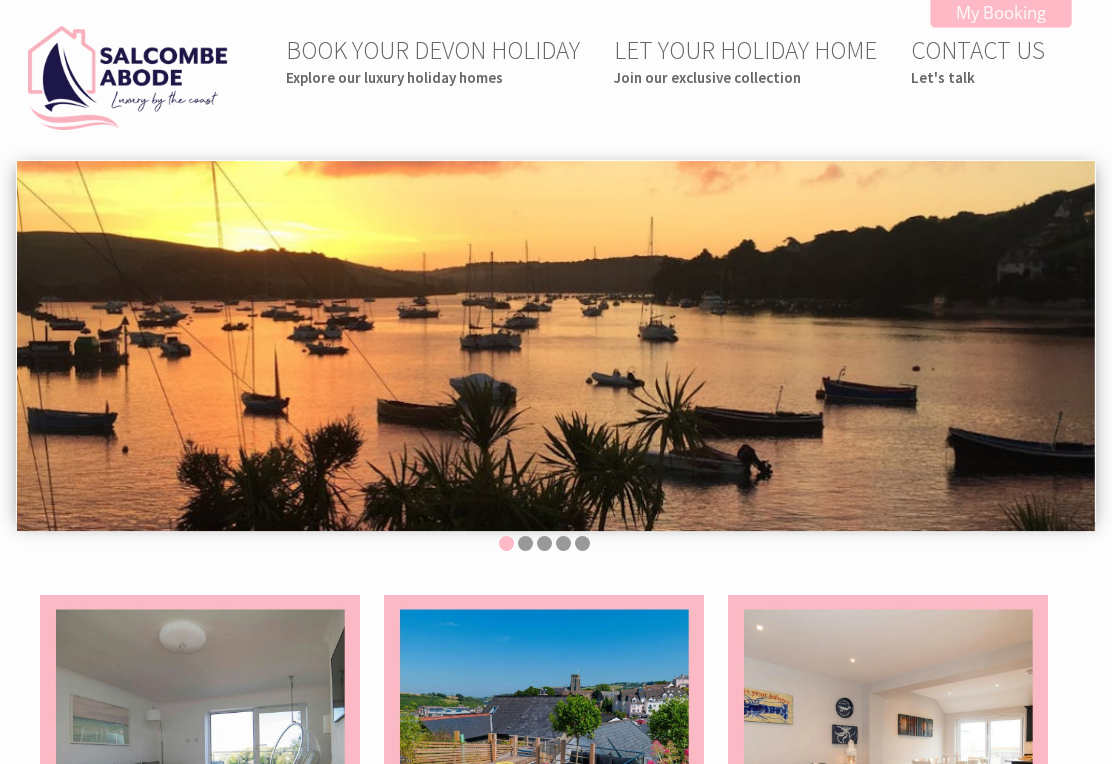 scroll, scrollTop: 0, scrollLeft: 0, axis: both 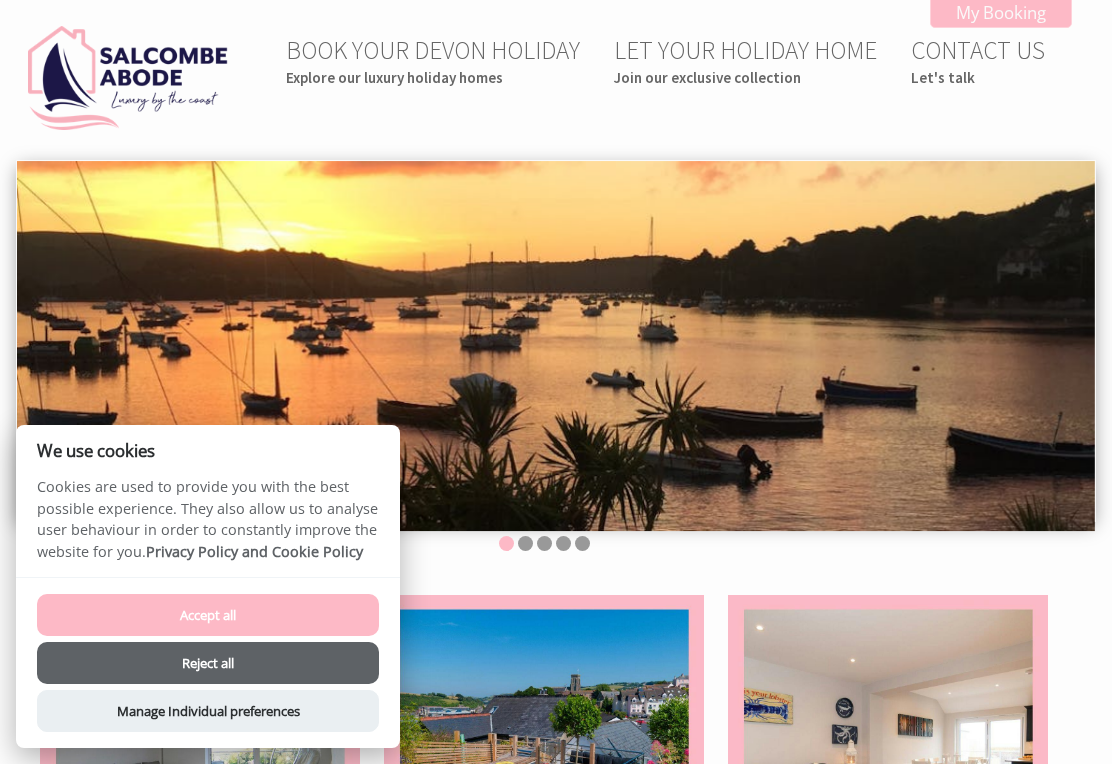 click on "Accept all" at bounding box center [208, 615] 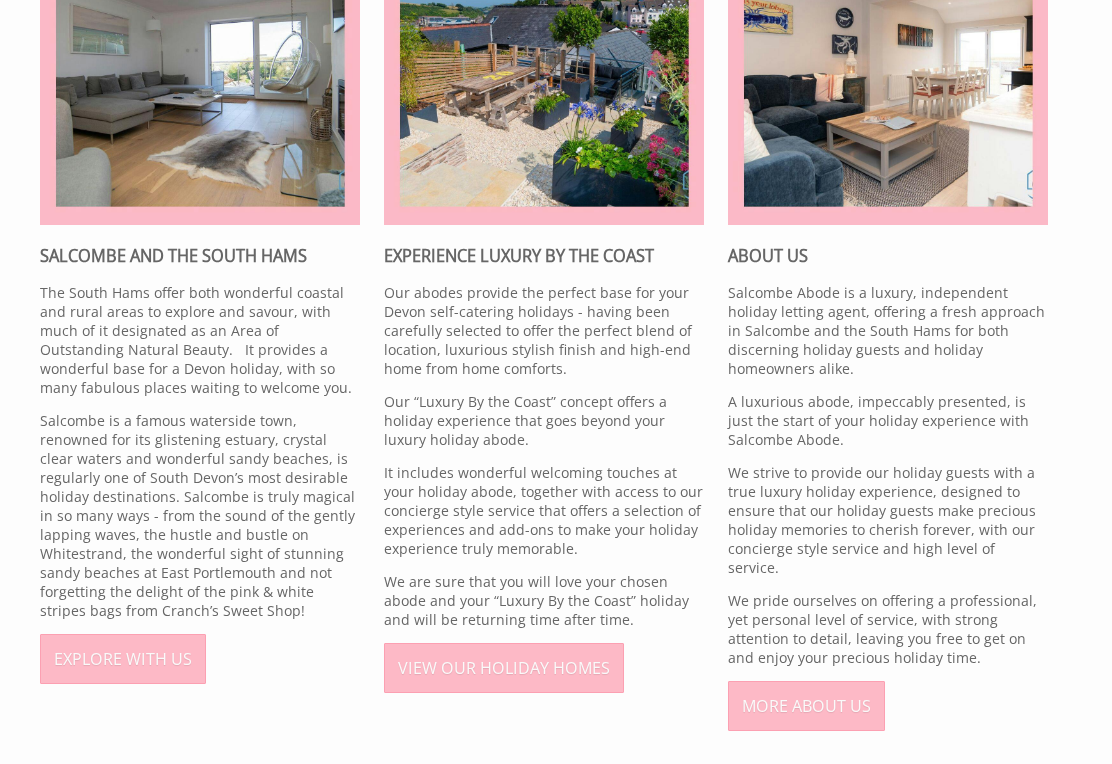 scroll, scrollTop: 688, scrollLeft: 0, axis: vertical 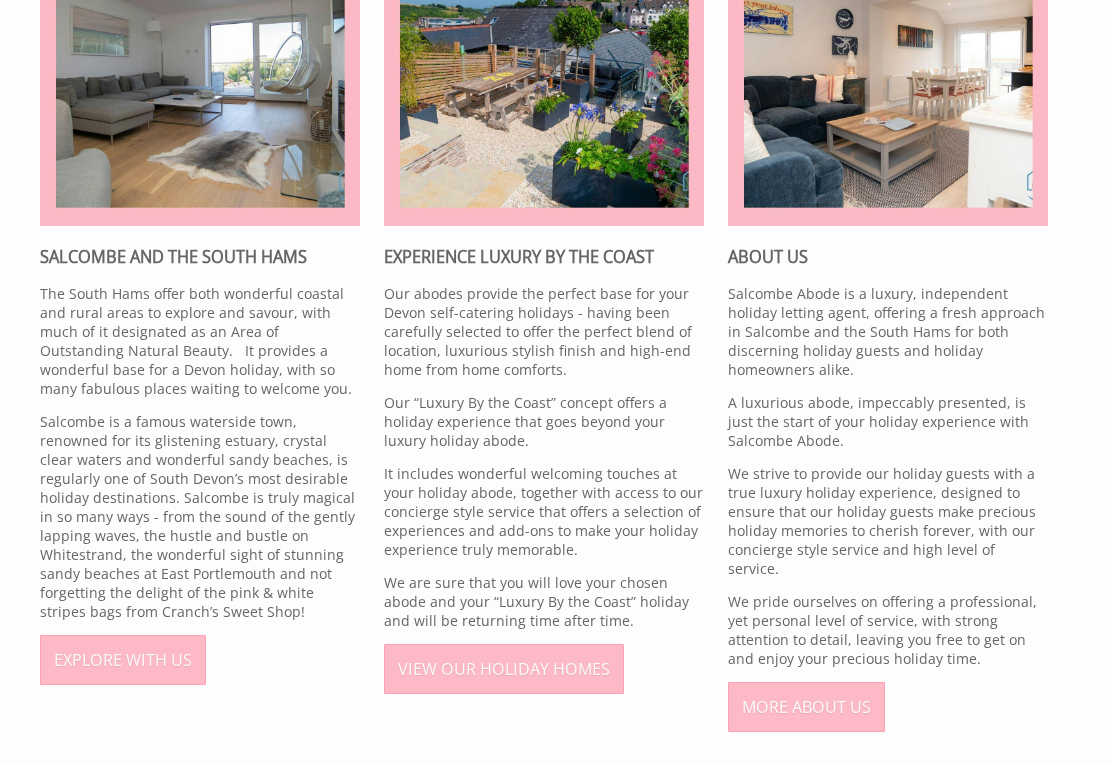 click on "VIEW OUR HOLIDAY HOMES" at bounding box center [504, 670] 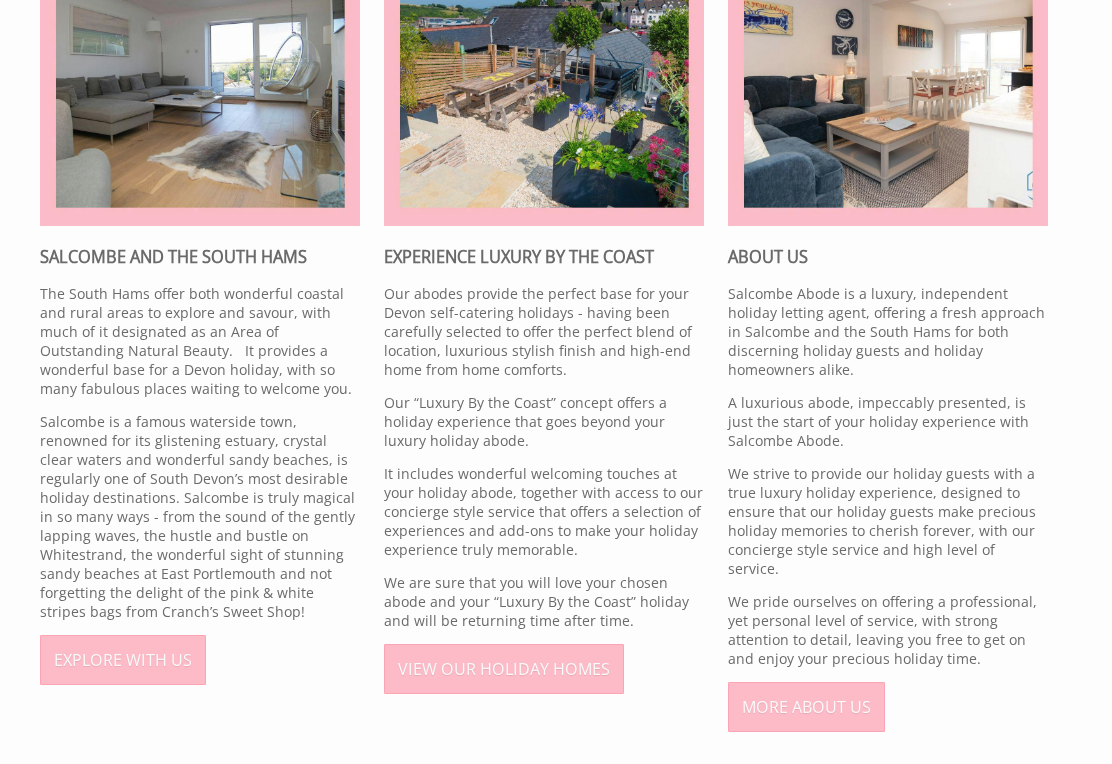 scroll, scrollTop: 689, scrollLeft: 0, axis: vertical 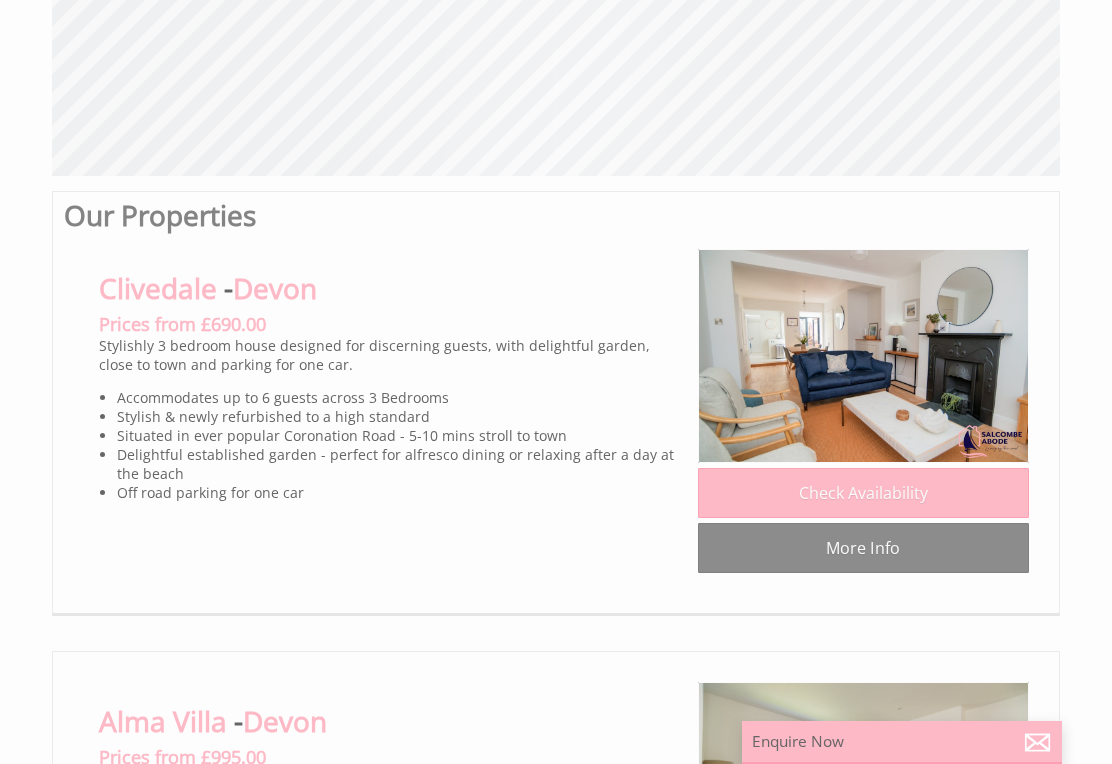 click at bounding box center (863, 356) 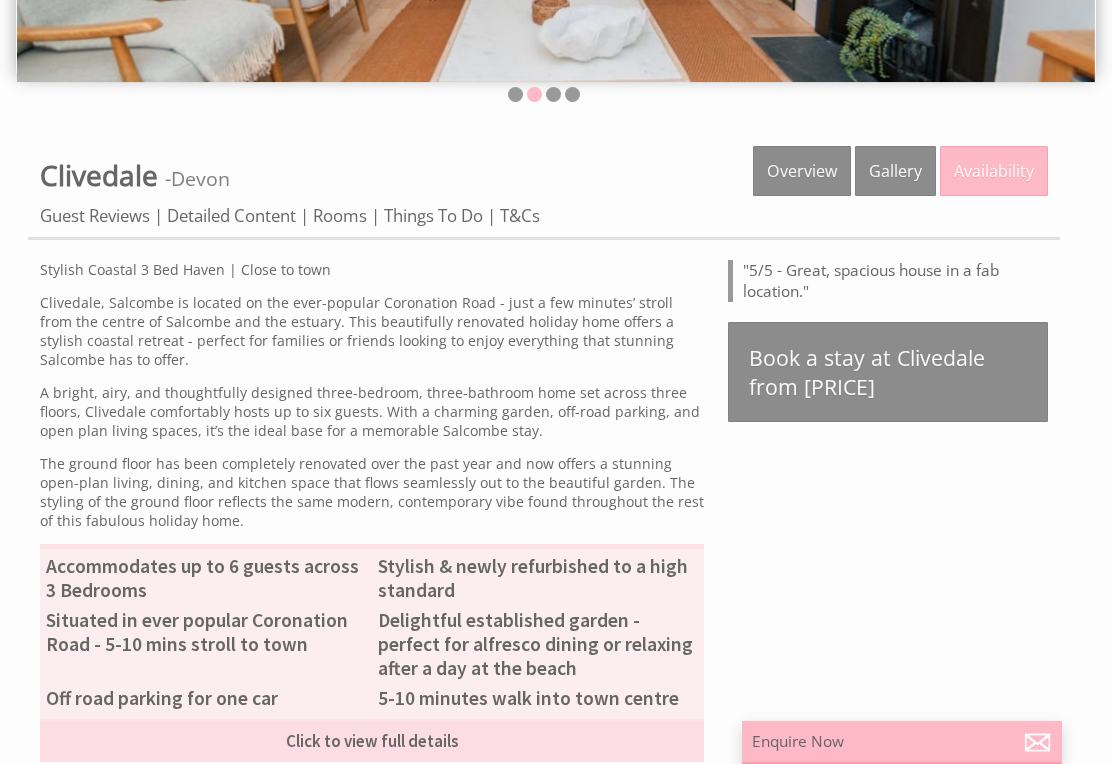 scroll, scrollTop: 445, scrollLeft: 0, axis: vertical 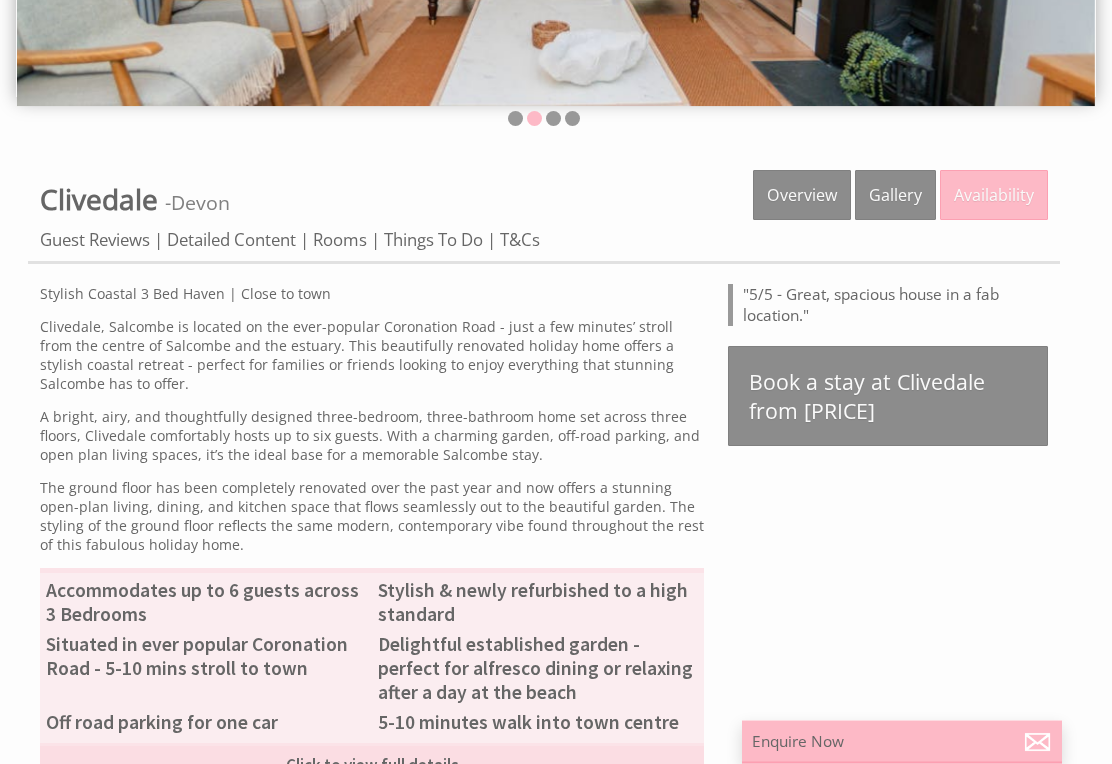 click on "Book a stay at Clivedale  from £690.00" at bounding box center [888, 397] 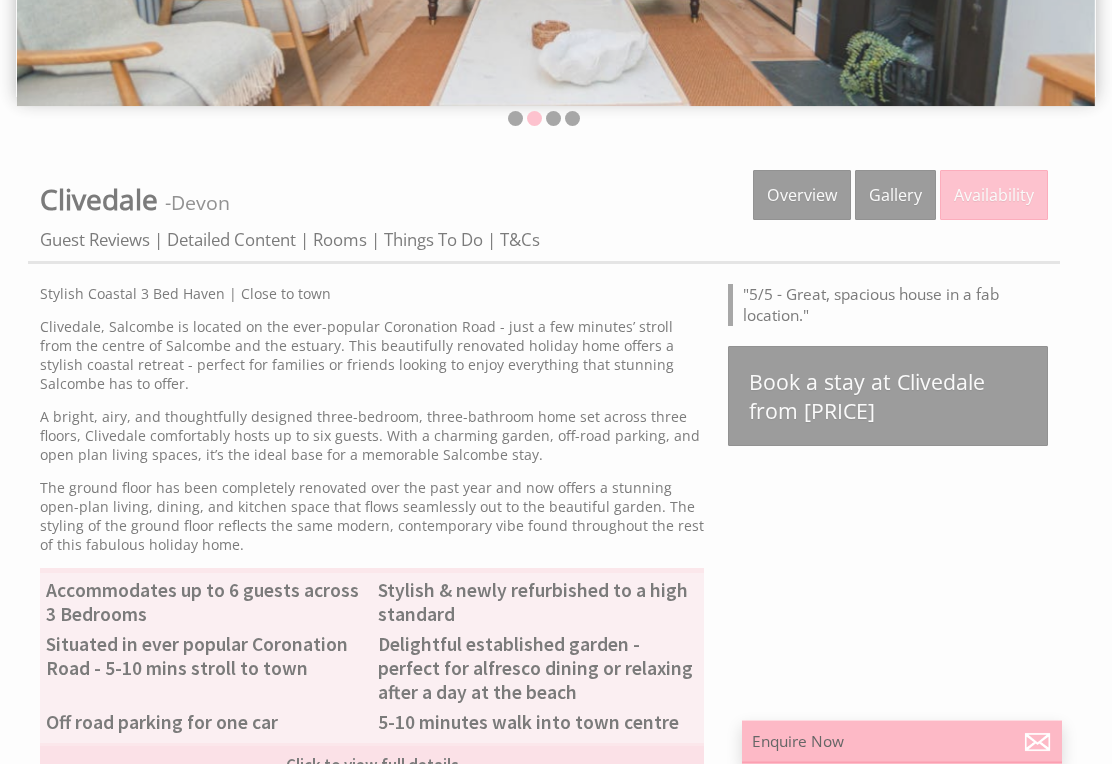 scroll, scrollTop: 425, scrollLeft: 0, axis: vertical 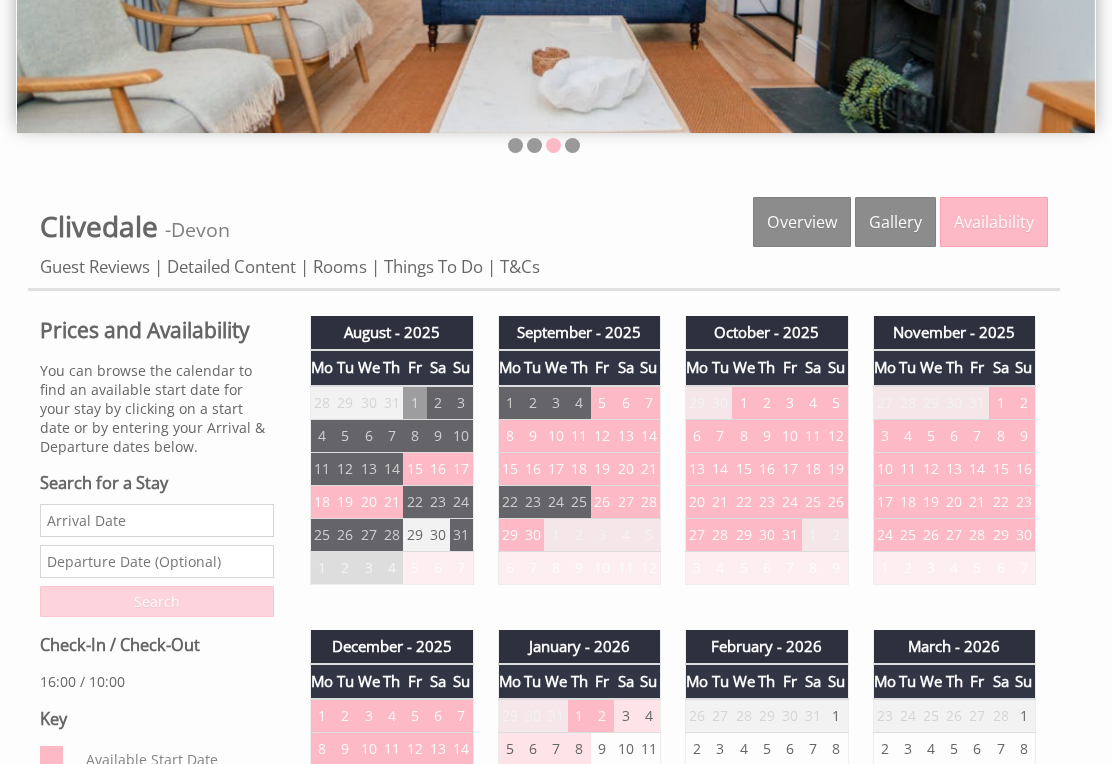 click on "14" at bounding box center (648, 435) 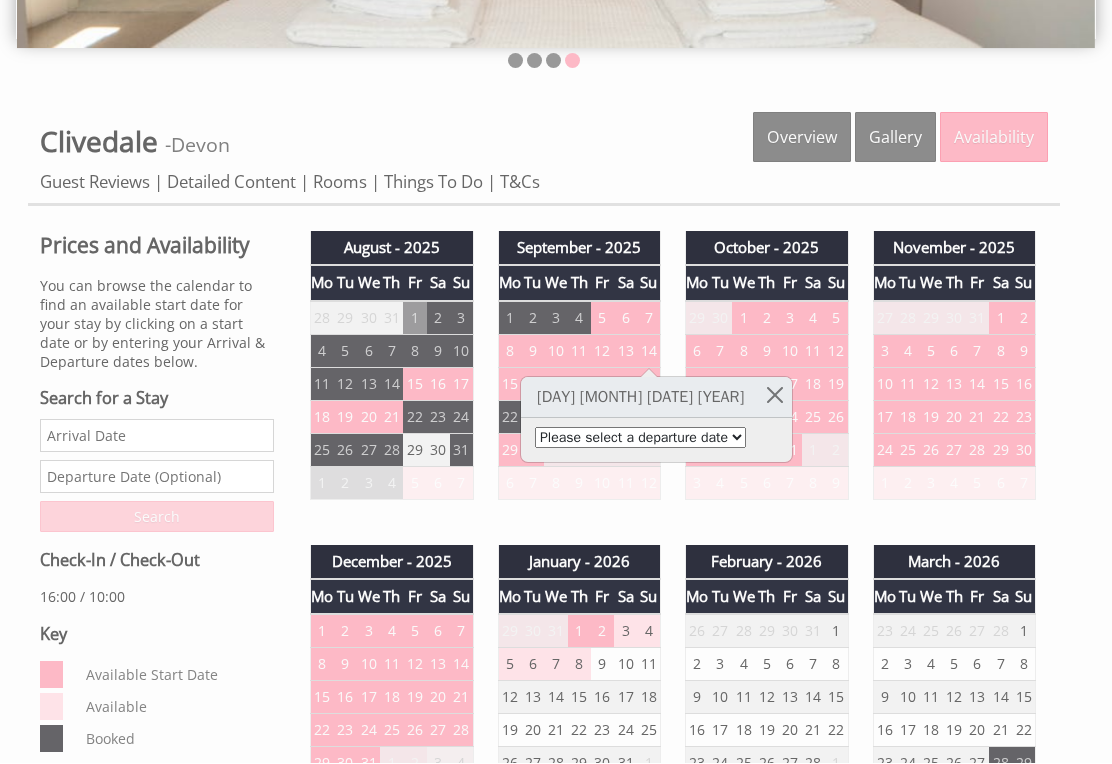 click on "Please select a departure date 17th Sep 2025 - £1,060.00 18th Sep 2025 - £1,126.00 19th Sep 2025 - £1,192.00 20th Sep 2025 - £1,258.00 21st Sep 2025 - £1,325.00" at bounding box center (640, 438) 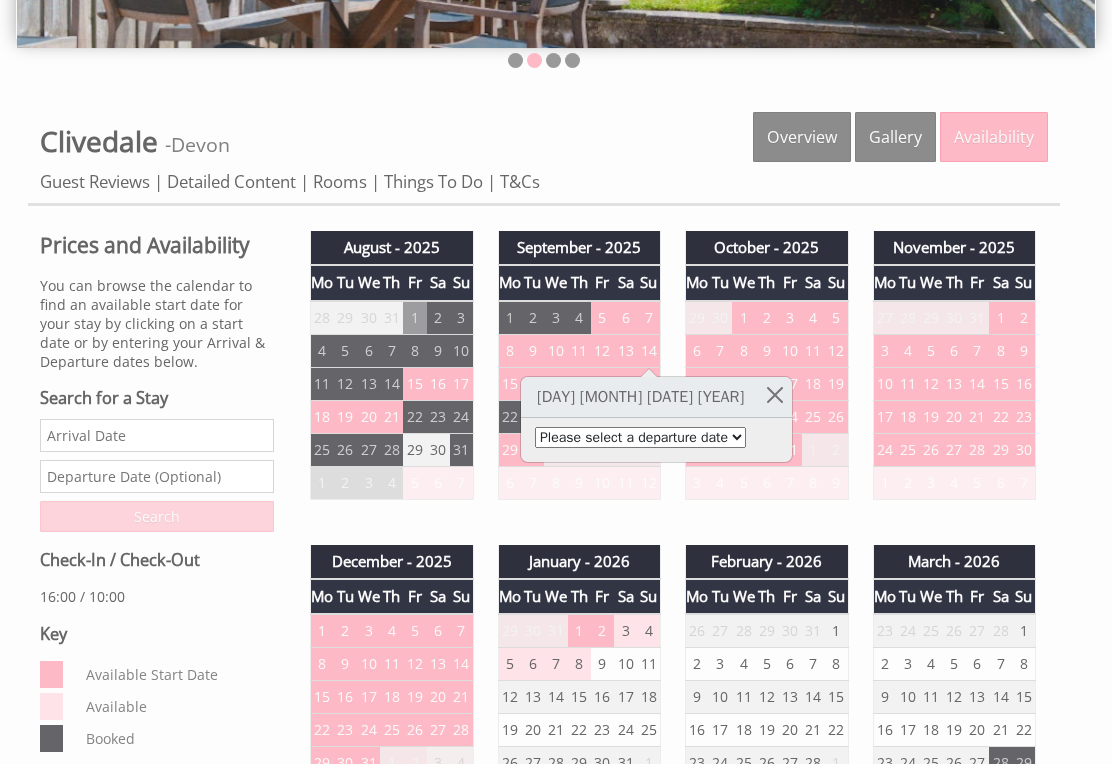 select on "book/5976655" 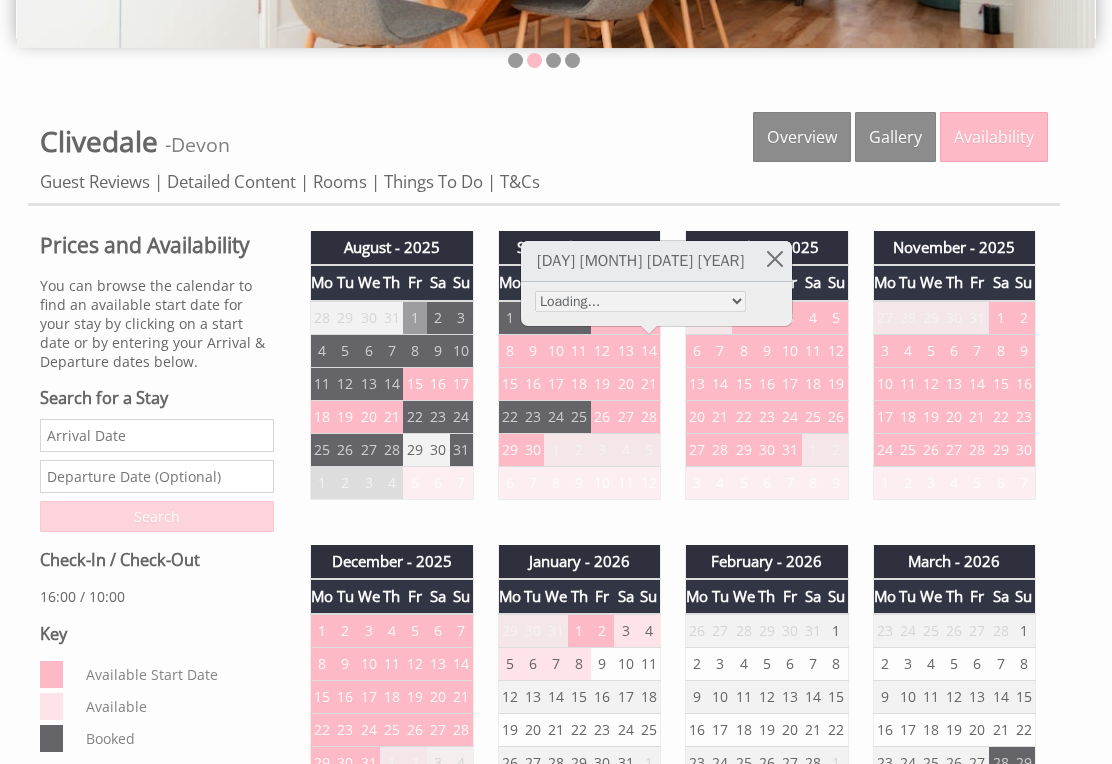 scroll, scrollTop: 514, scrollLeft: 0, axis: vertical 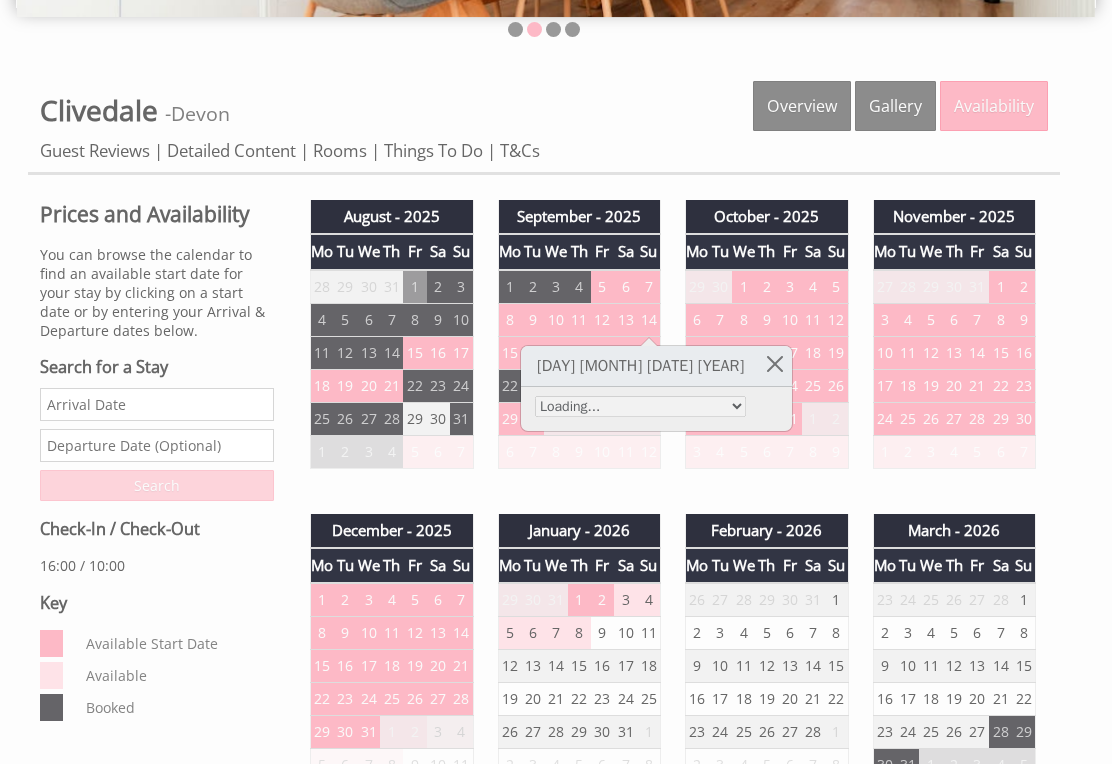 click at bounding box center [774, 363] 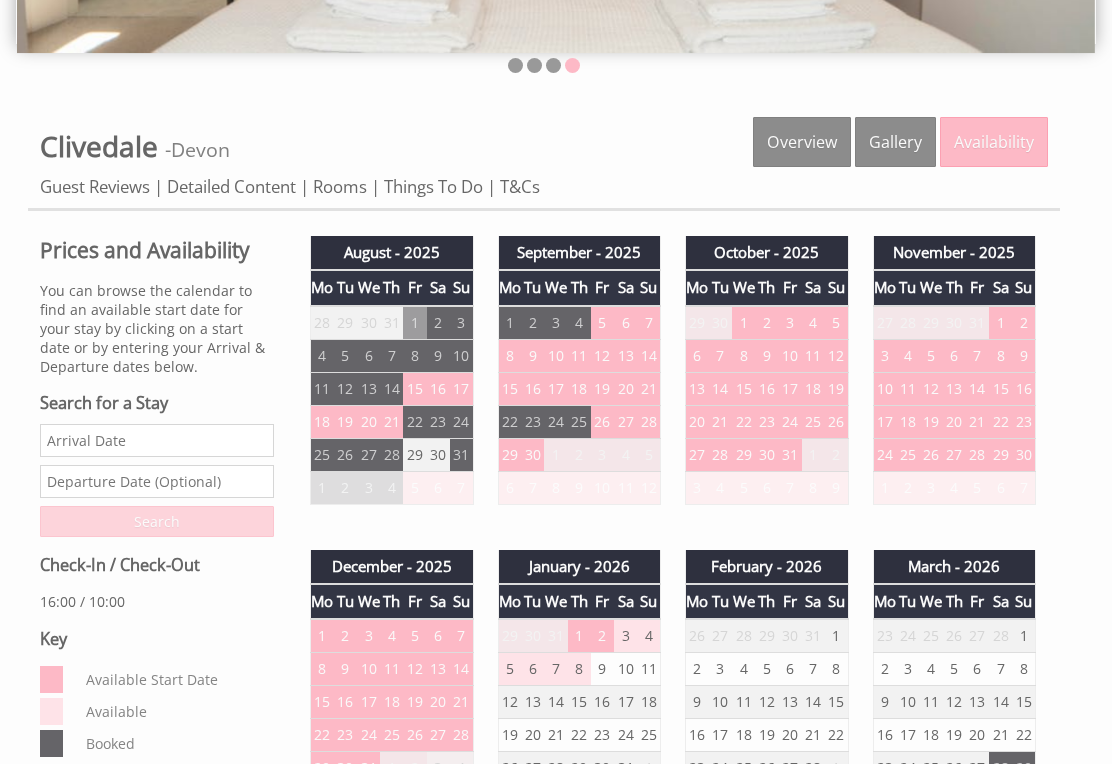 scroll, scrollTop: 476, scrollLeft: 0, axis: vertical 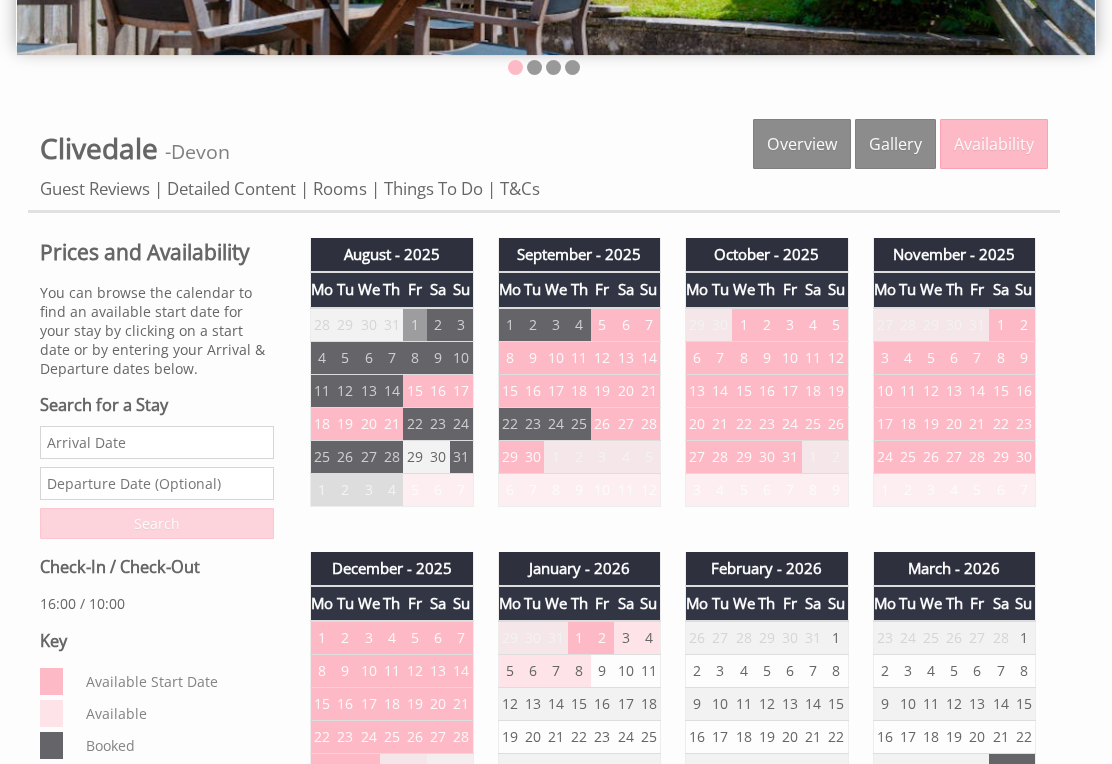 click on "14" at bounding box center [648, 357] 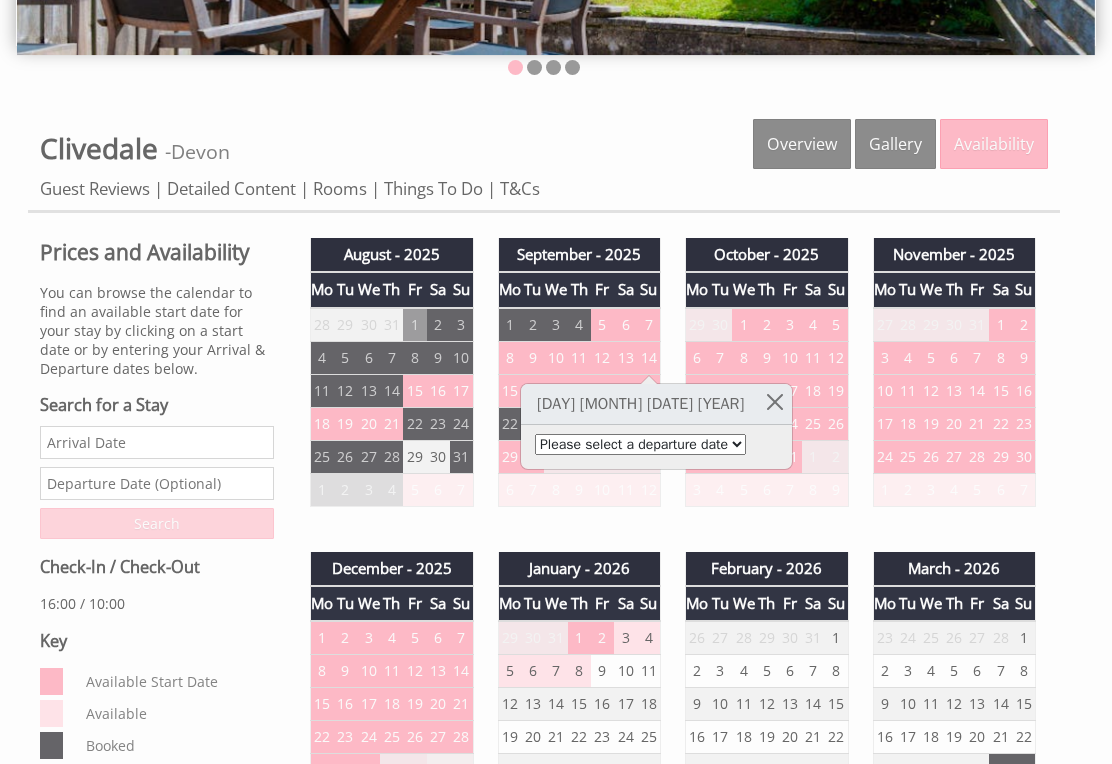 click on "13" at bounding box center [625, 357] 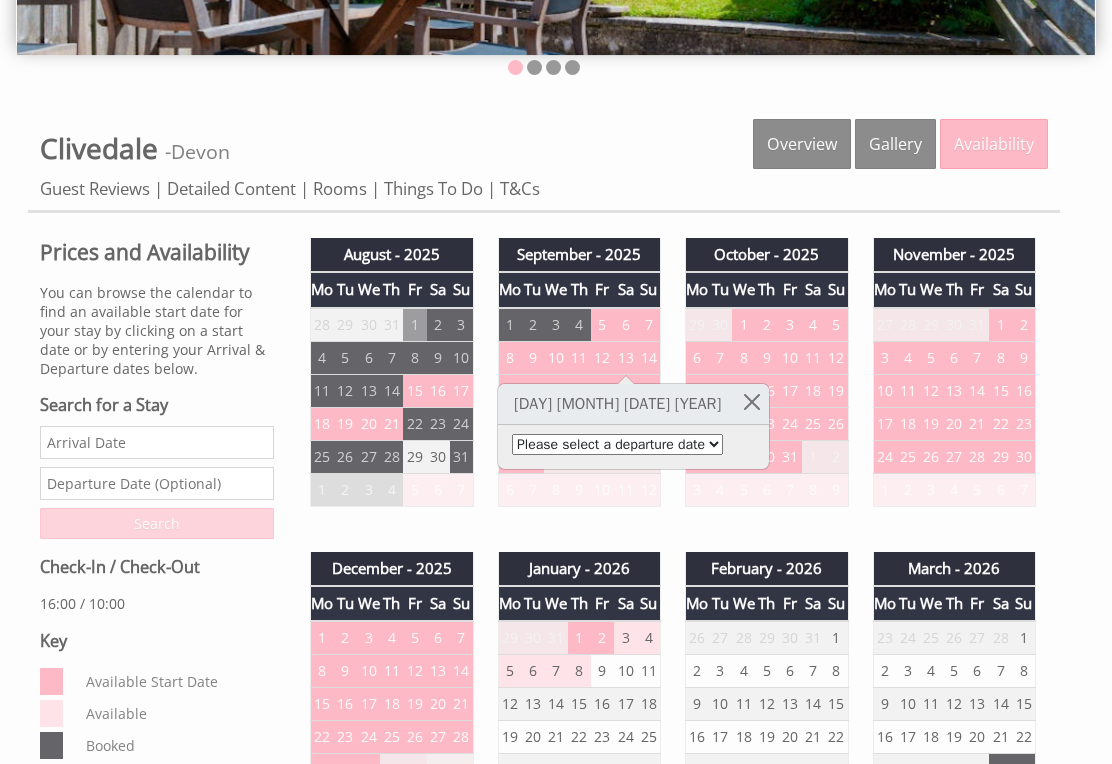 click on "Please select a departure date 16th Sep 2025 - £1,060.00 17th Sep 2025 - £1,126.00 18th Sep 2025 - £1,192.00 19th Sep 2025 - £1,258.00 20th Sep 2025 - £1,325.00" at bounding box center [617, 444] 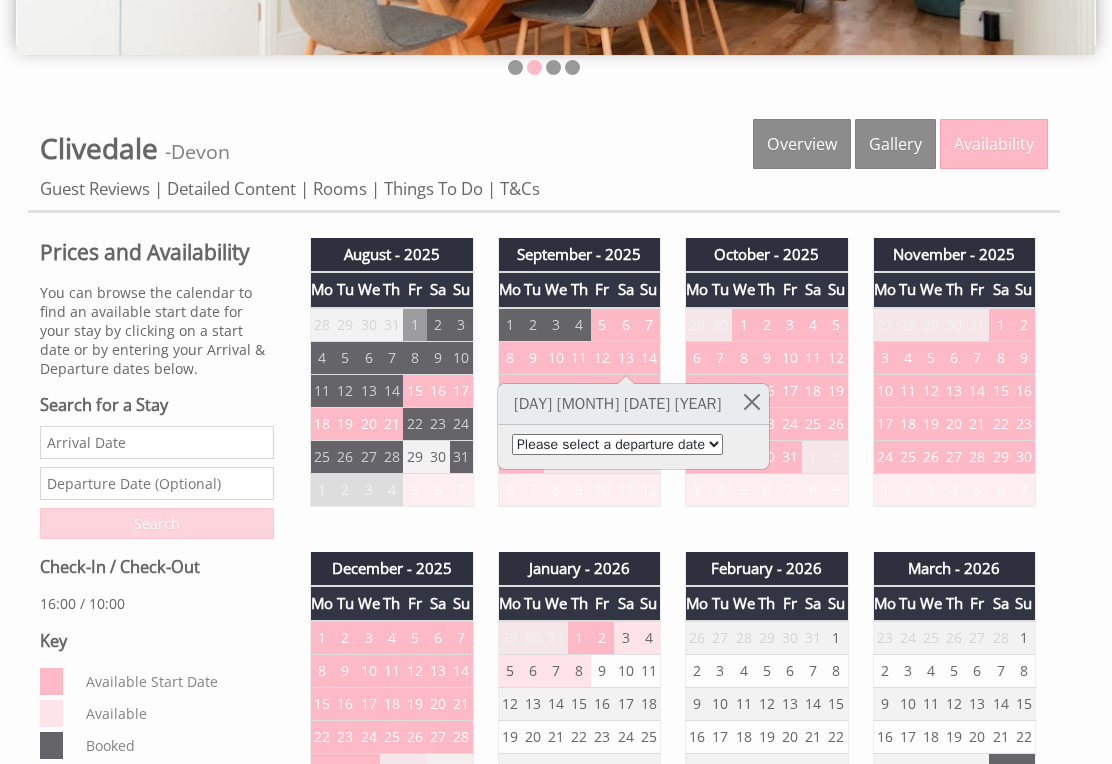 select on "book/5976653" 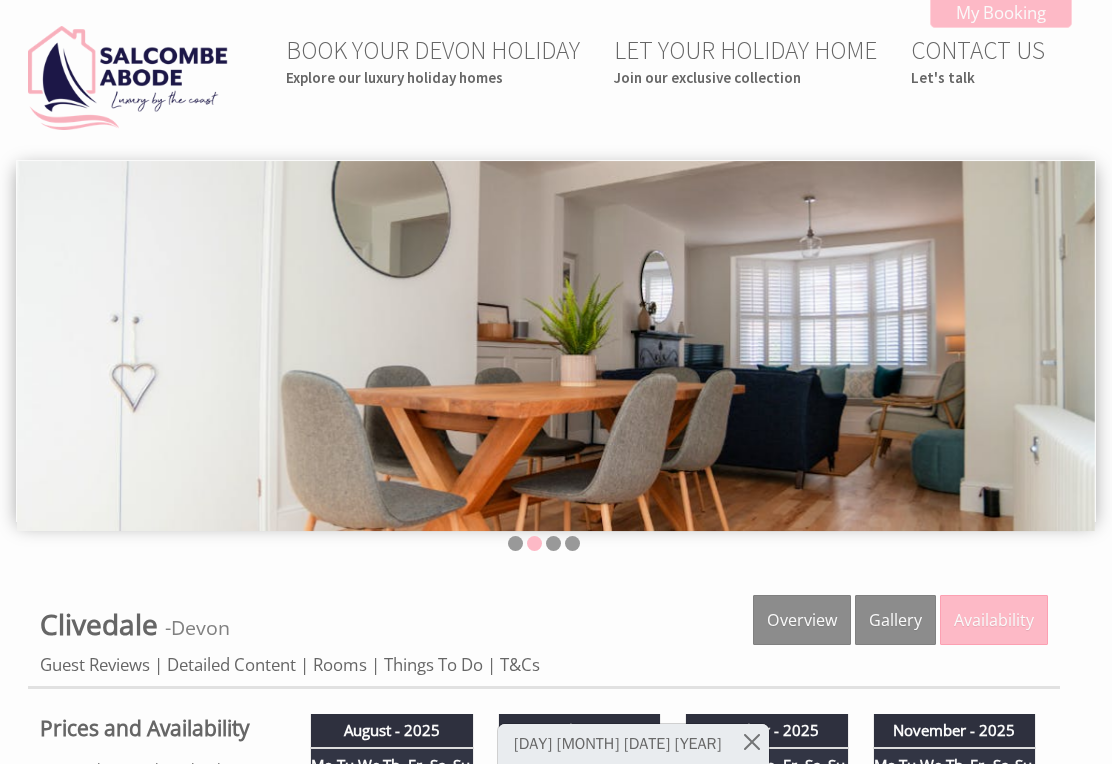 scroll, scrollTop: 507, scrollLeft: 0, axis: vertical 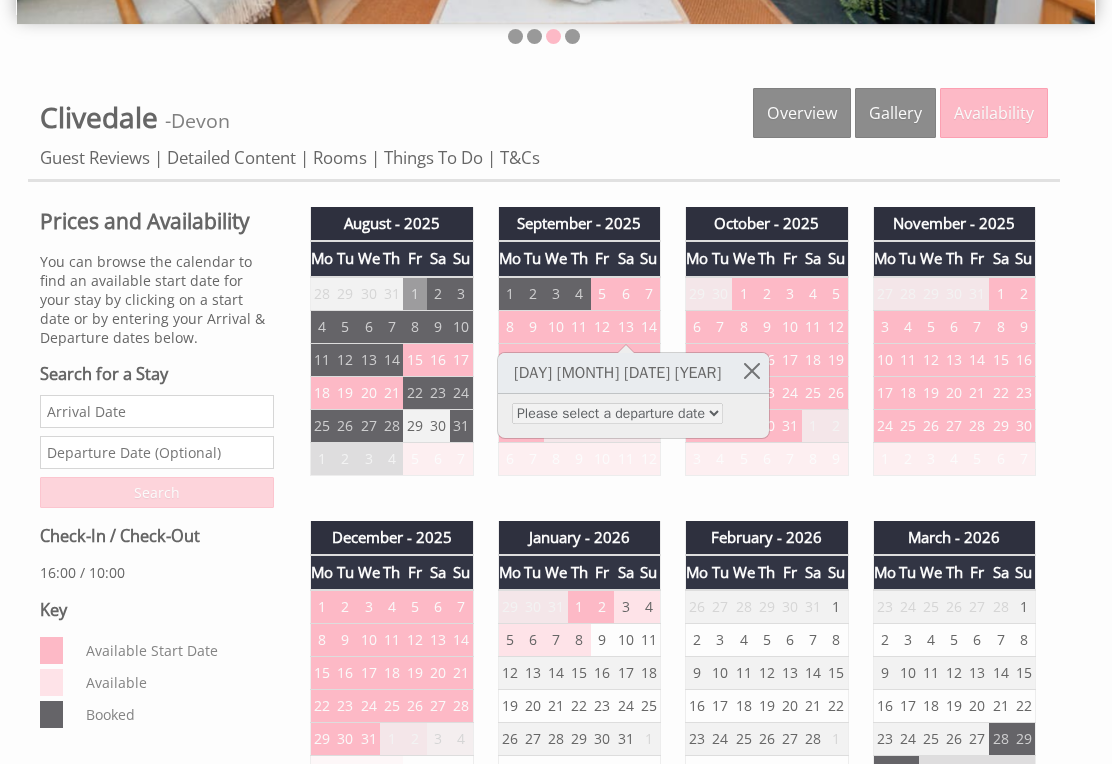 click on "Detailed Content" at bounding box center (231, 157) 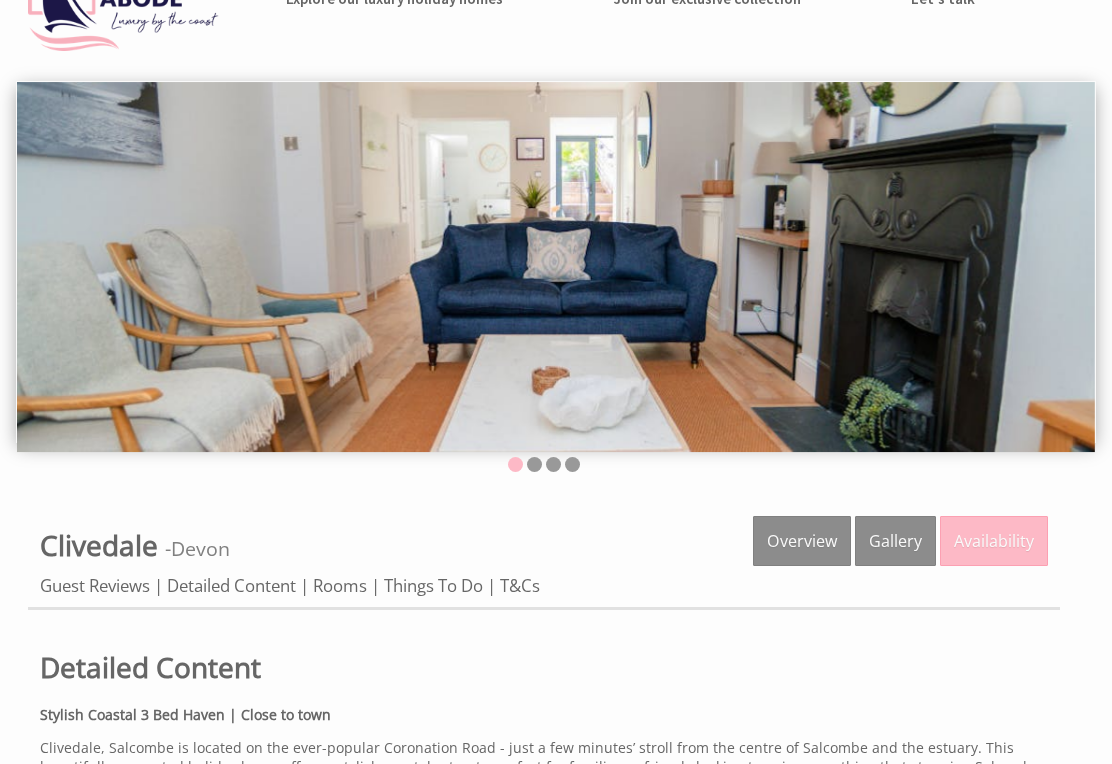 scroll, scrollTop: 0, scrollLeft: 0, axis: both 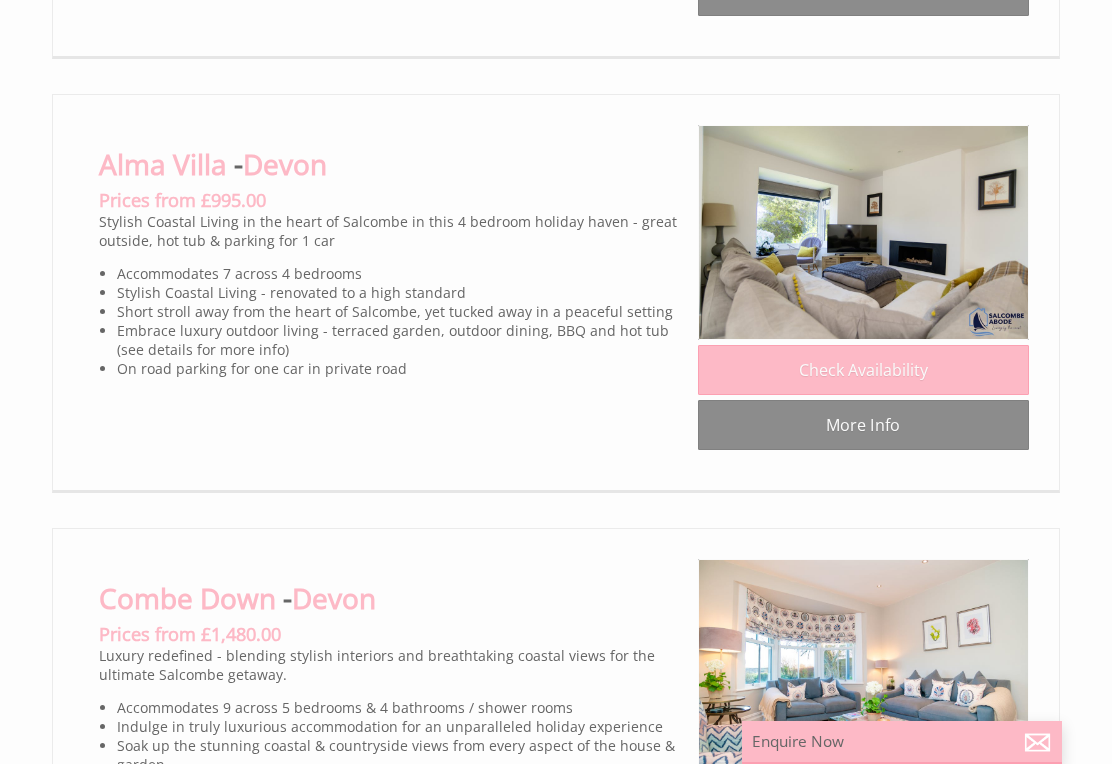 click on "Check Availability" at bounding box center [863, 370] 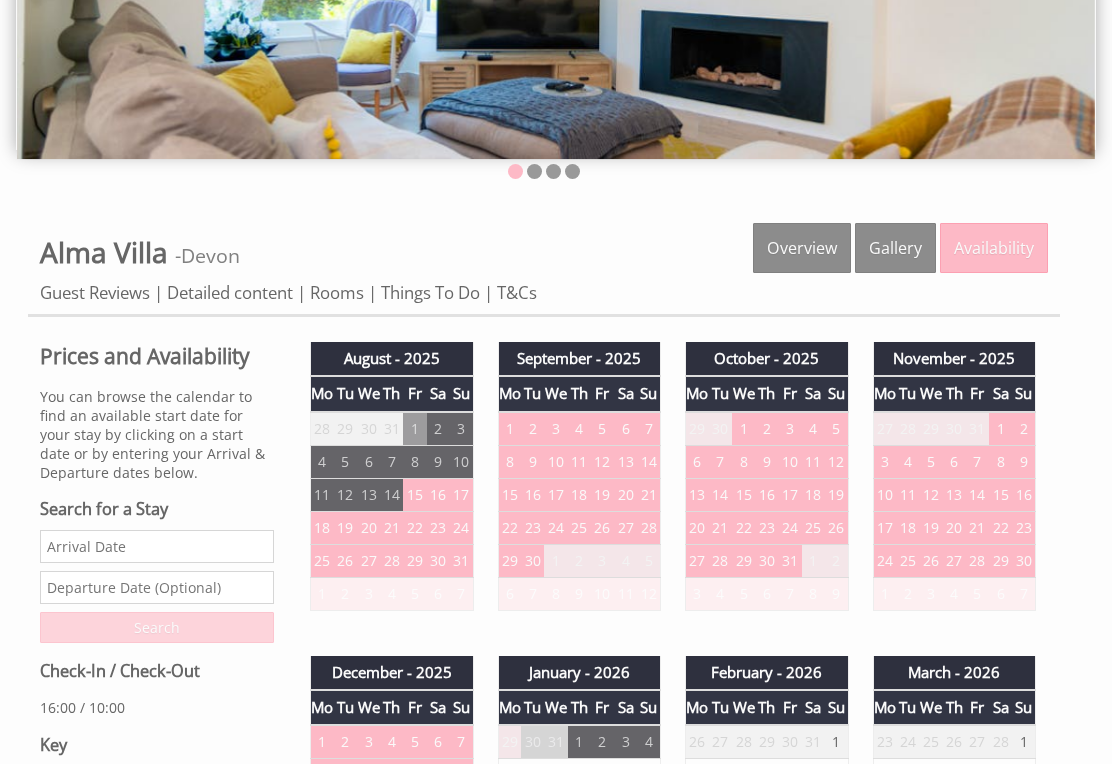 click on "Detailed content" at bounding box center [230, 292] 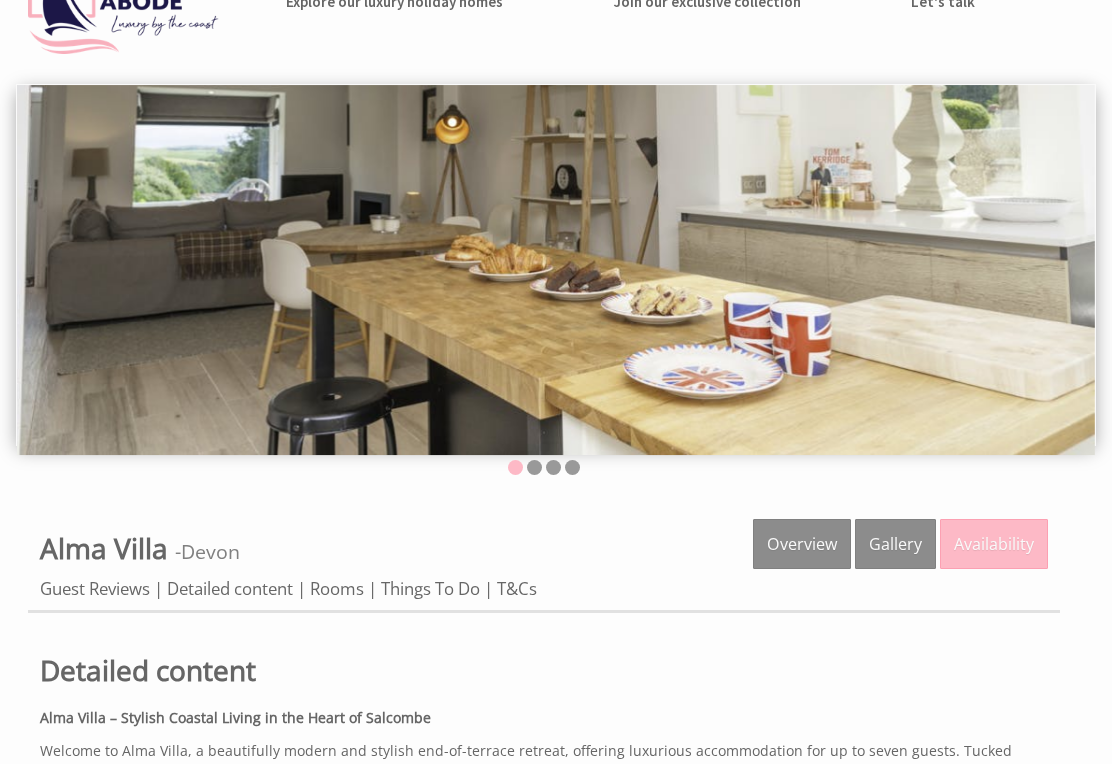 scroll, scrollTop: 76, scrollLeft: 0, axis: vertical 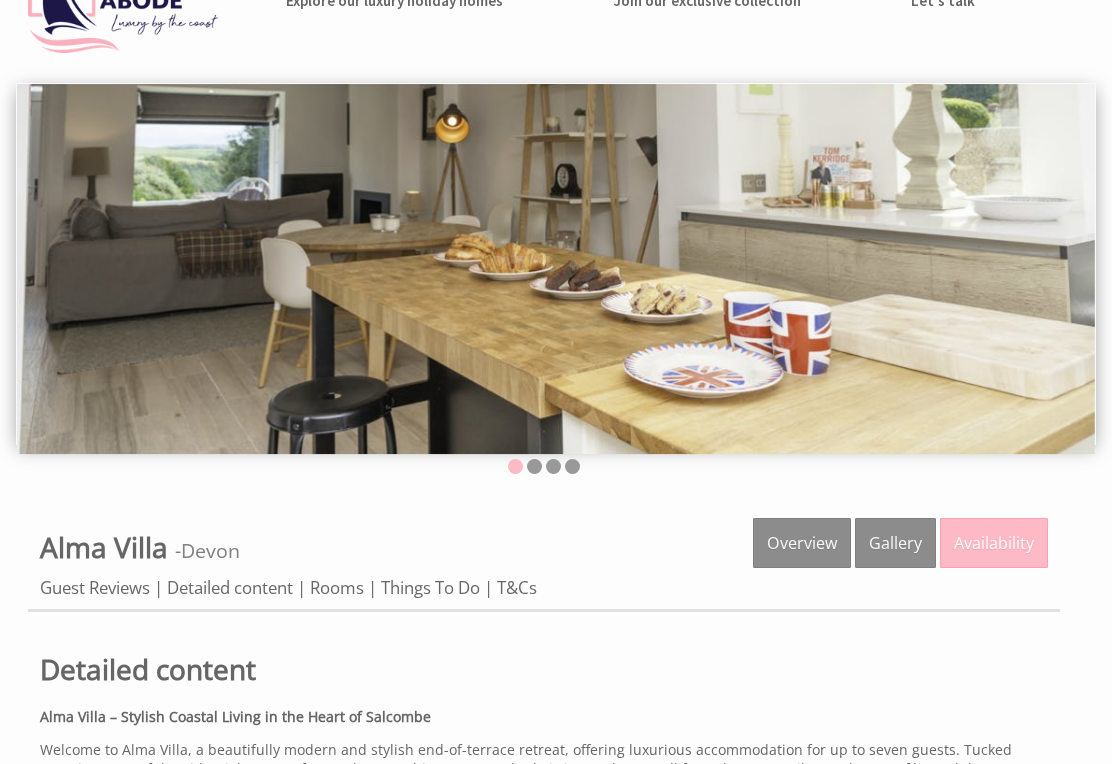 click on "Availability" at bounding box center (994, 544) 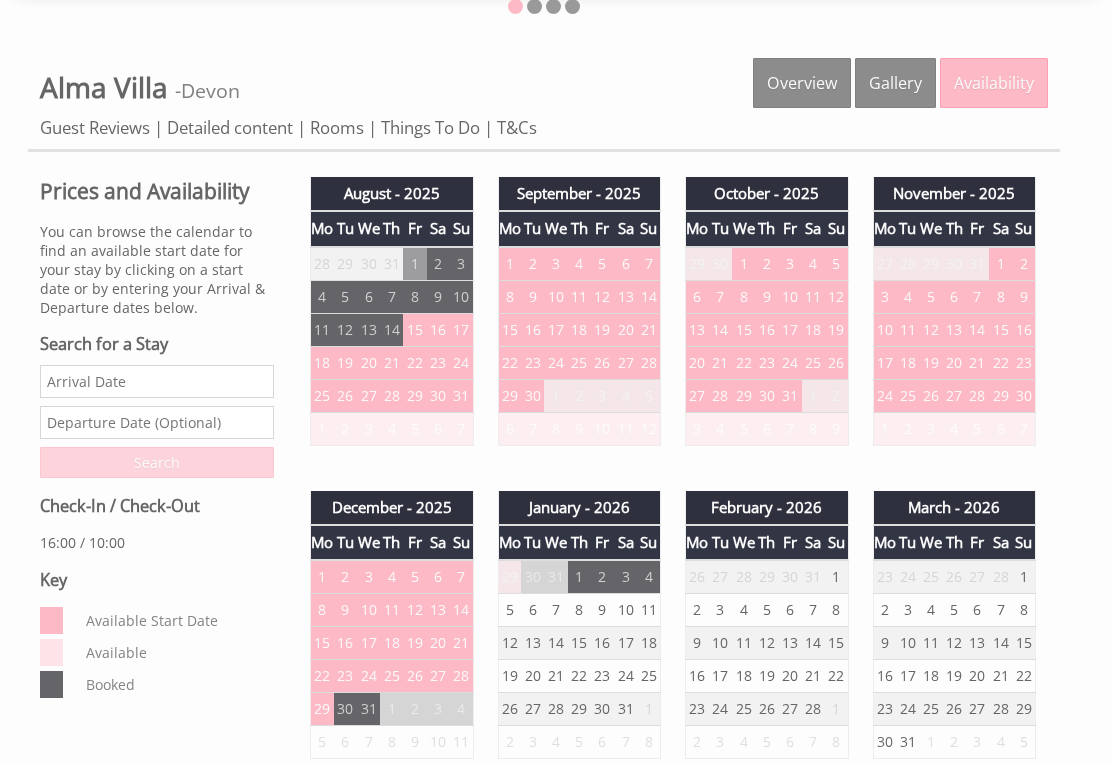 scroll, scrollTop: 537, scrollLeft: 0, axis: vertical 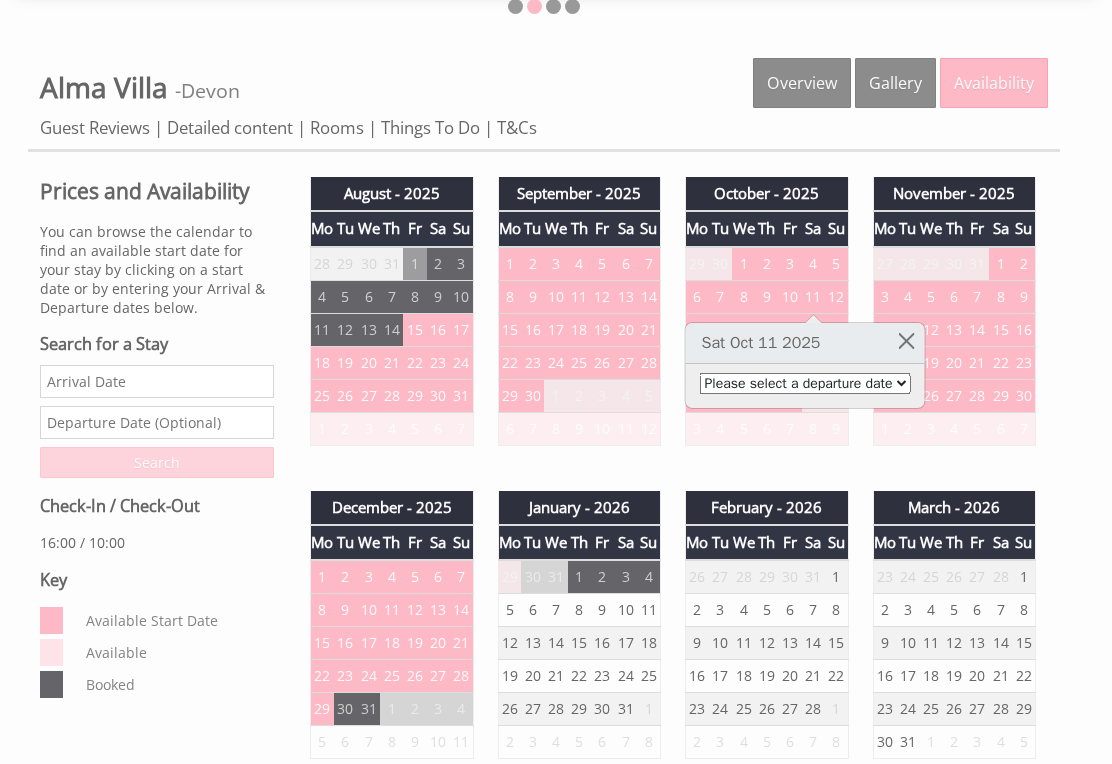 click on "Please select a departure date 14th Oct 2025 - £1,080.00 15th Oct 2025 - £1,147.50 16th Oct 2025 - £1,215.00 17th Oct 2025 - £1,282.00 18th Oct 2025 - £1,350.00" at bounding box center (805, 383) 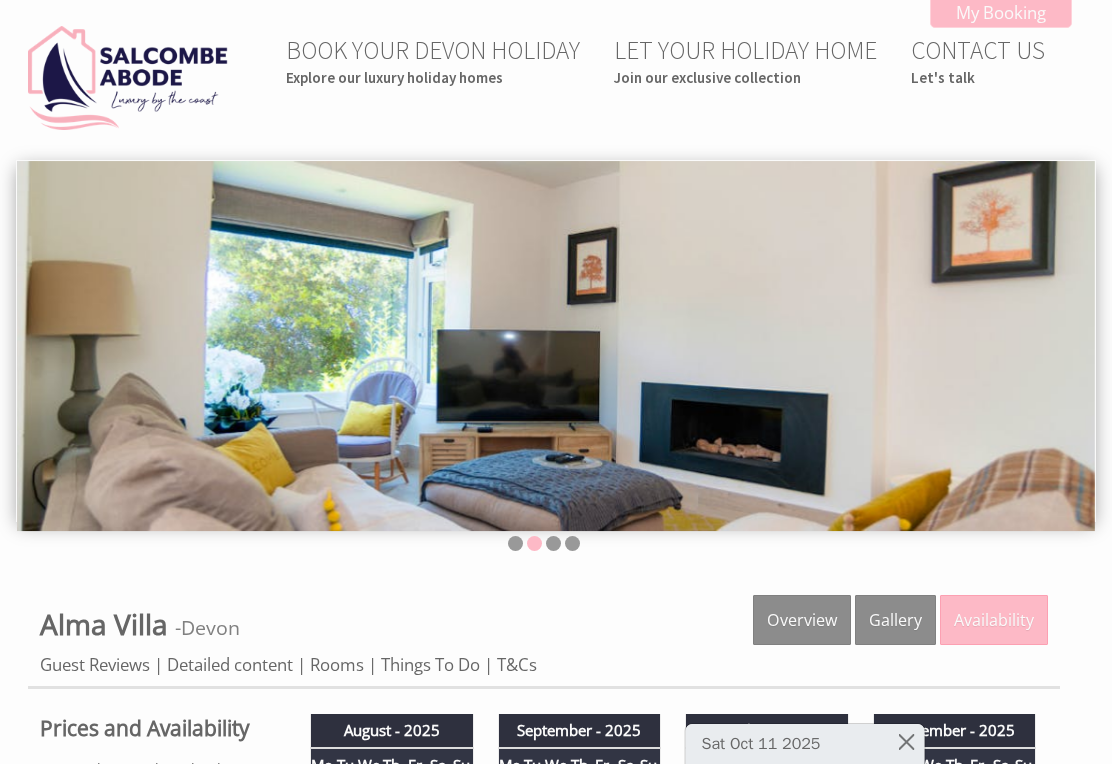 scroll, scrollTop: 568, scrollLeft: 0, axis: vertical 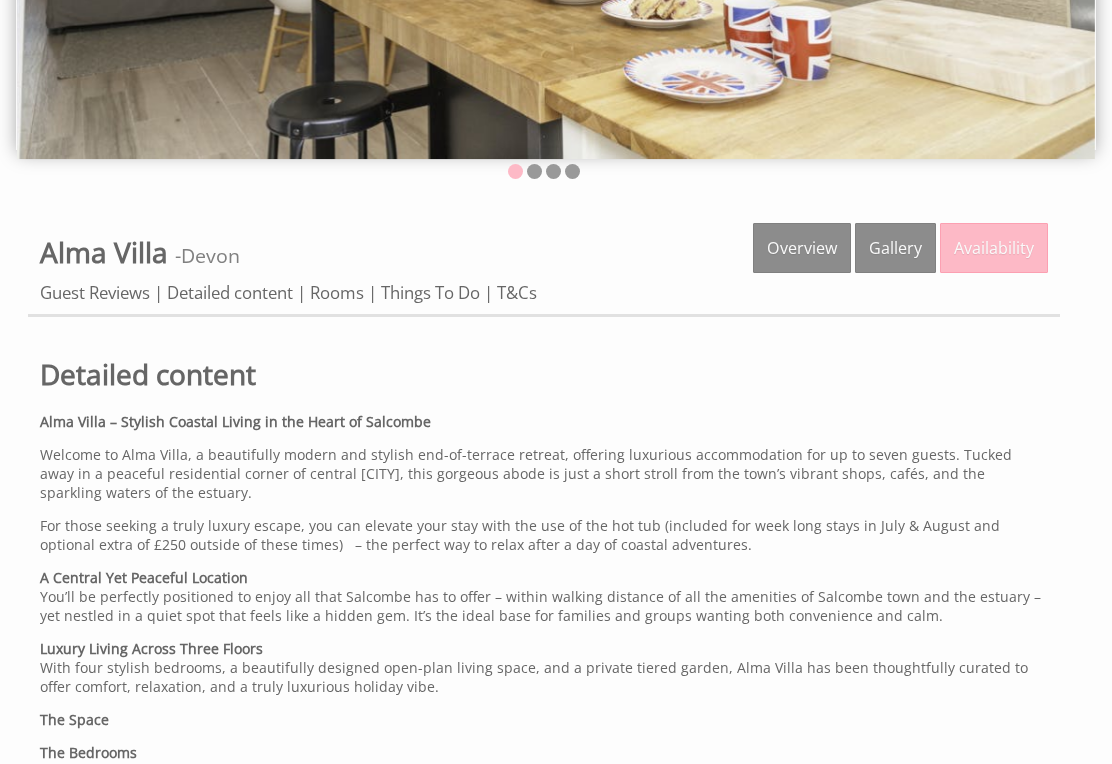 select on "book/6686371" 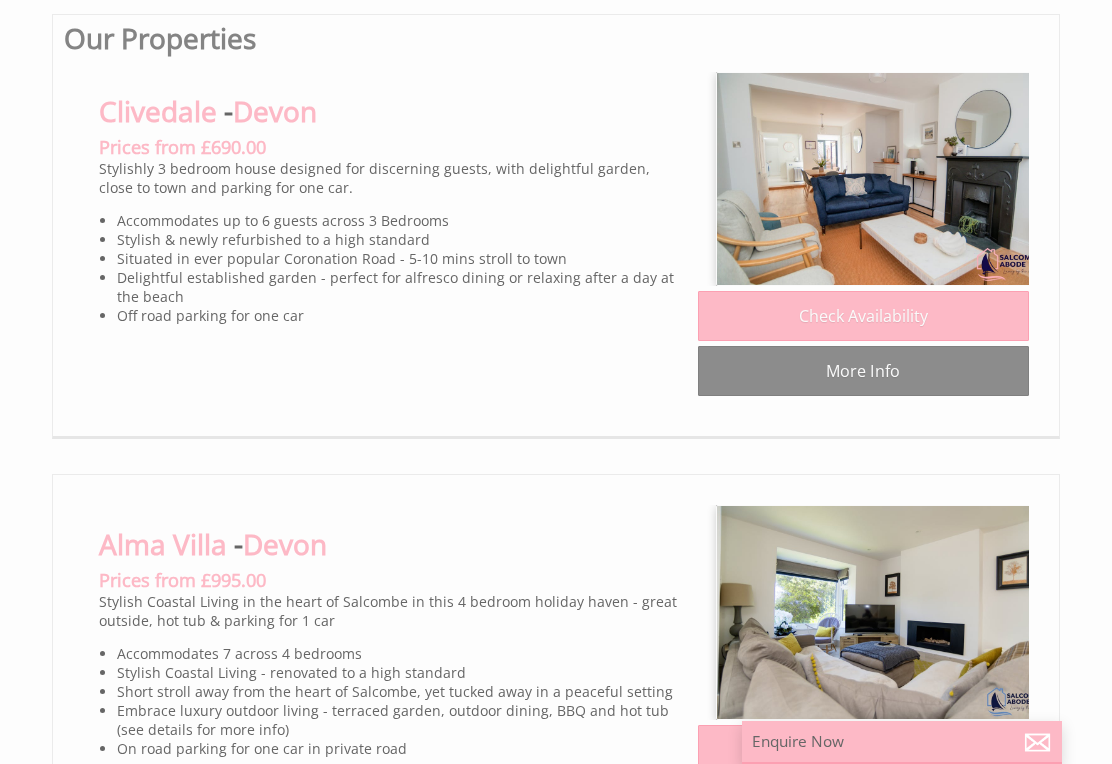 scroll, scrollTop: 893, scrollLeft: 0, axis: vertical 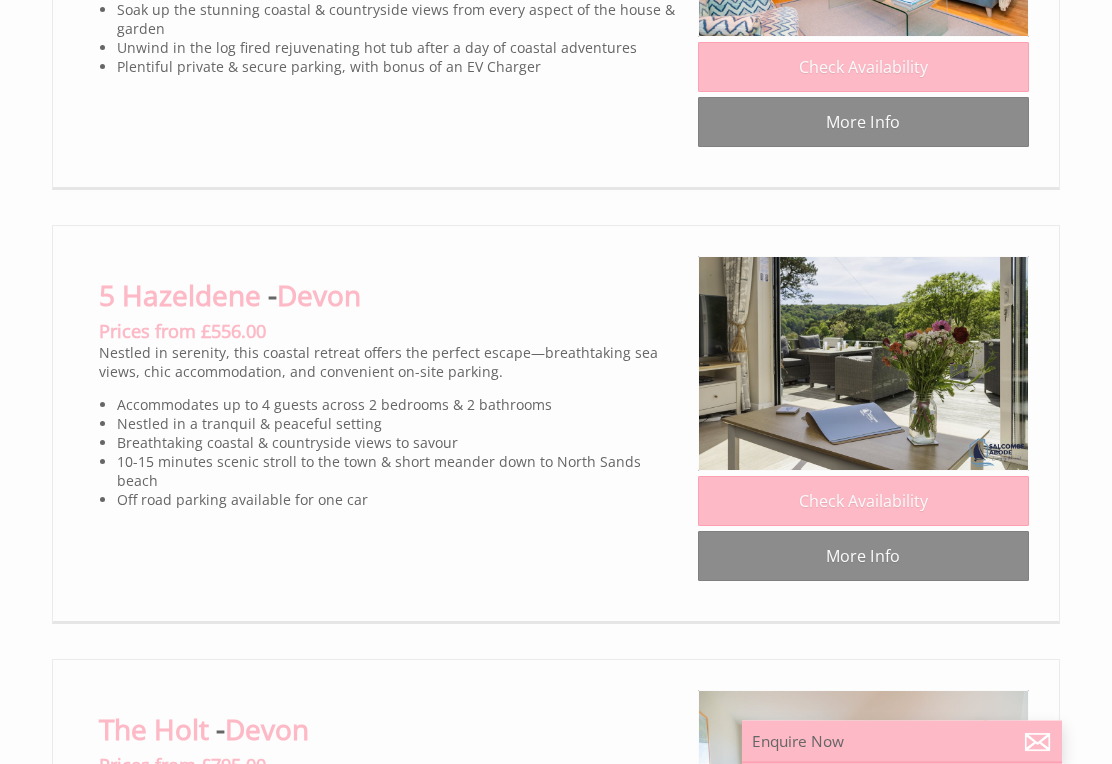 click on "Check Availability" at bounding box center (863, 502) 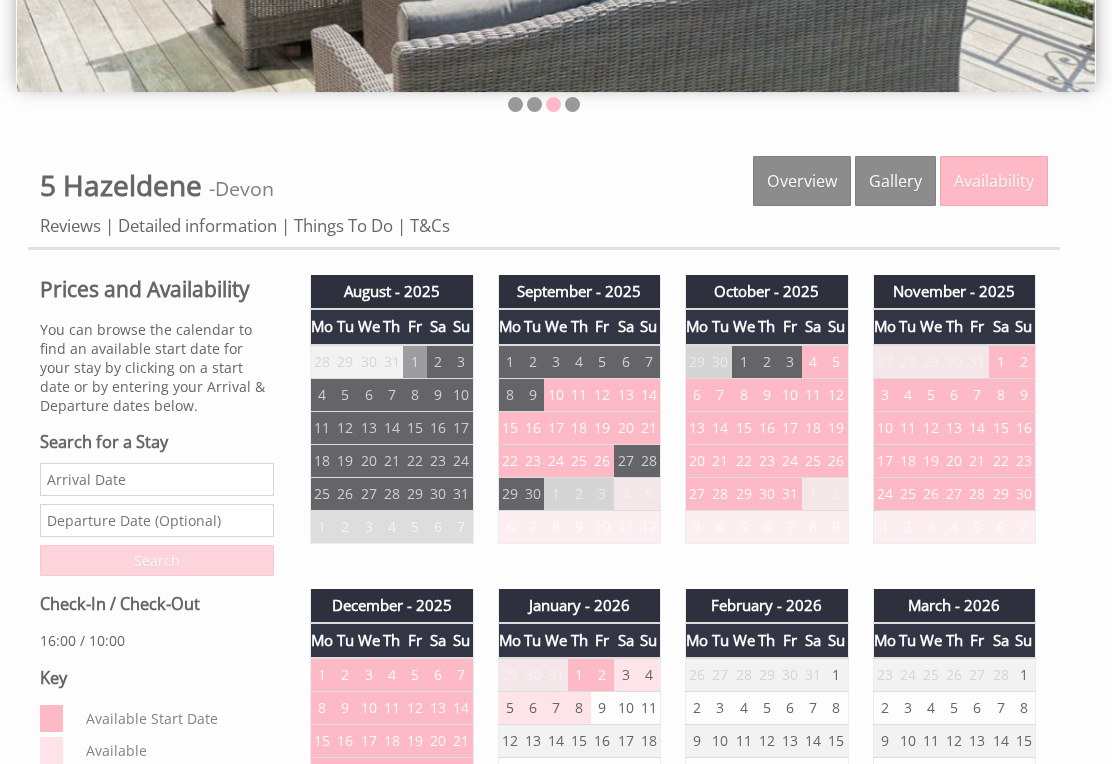 click on "14" at bounding box center [648, 394] 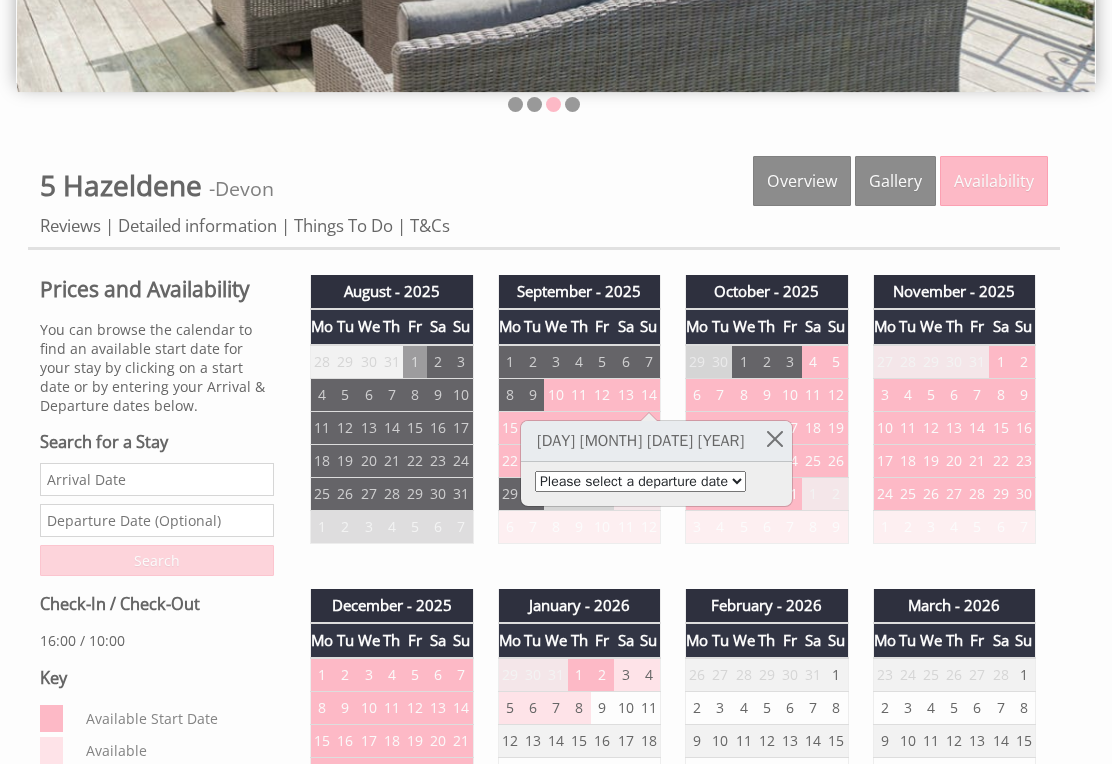 click on "Please select a departure date 17th Sep 2025 - £1,080.00 18th Sep 2025 - £1,147.00 19th Sep 2025 - £1,215.00 20th Sep 2025 - £1,282.00 21st Sep 2025 - £1,350.00" at bounding box center (640, 481) 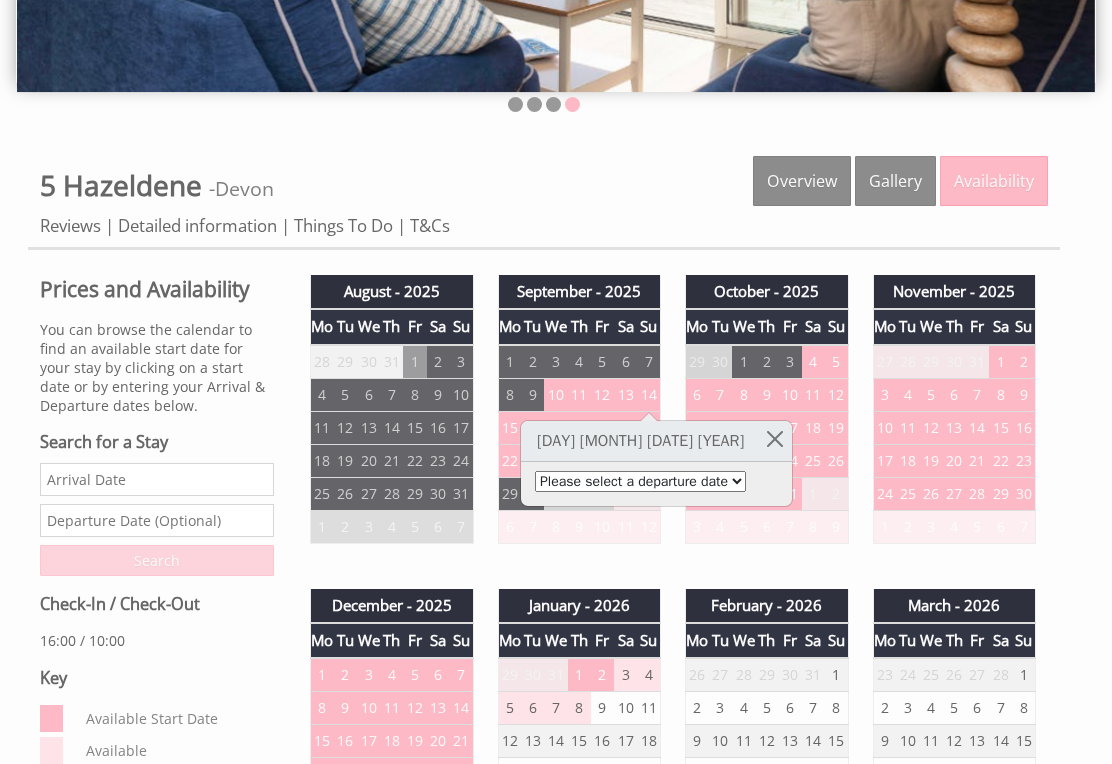 select on "book/5962134" 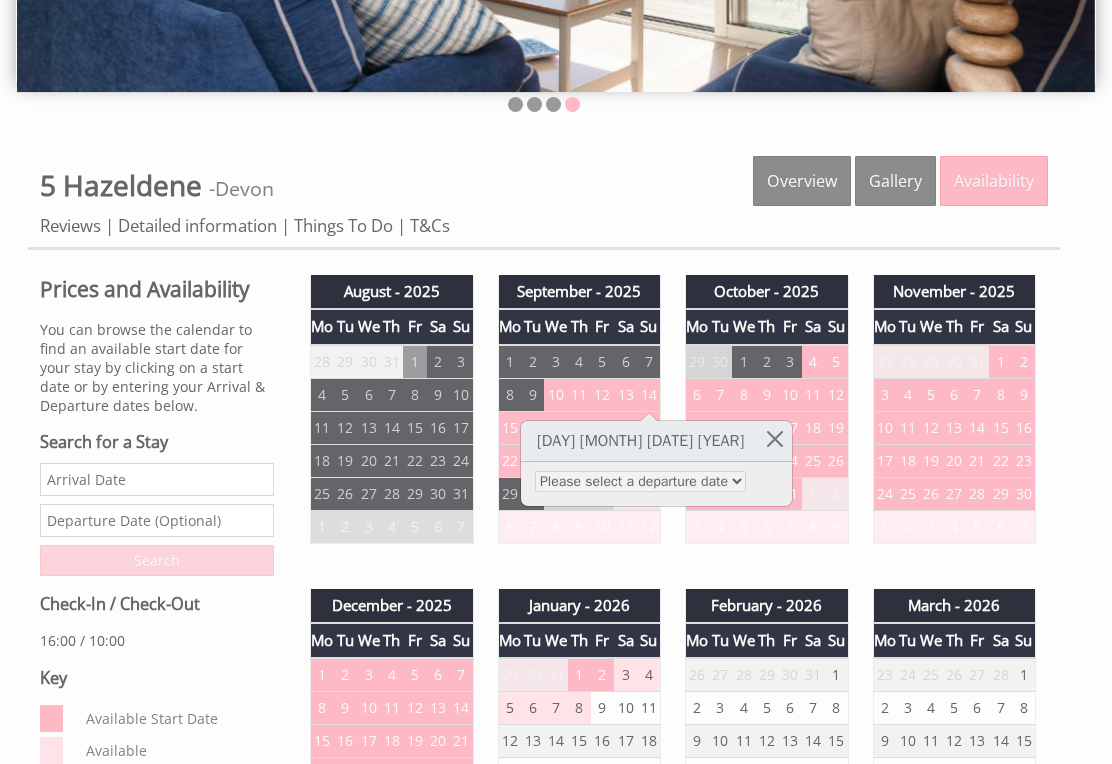 scroll, scrollTop: 470, scrollLeft: 0, axis: vertical 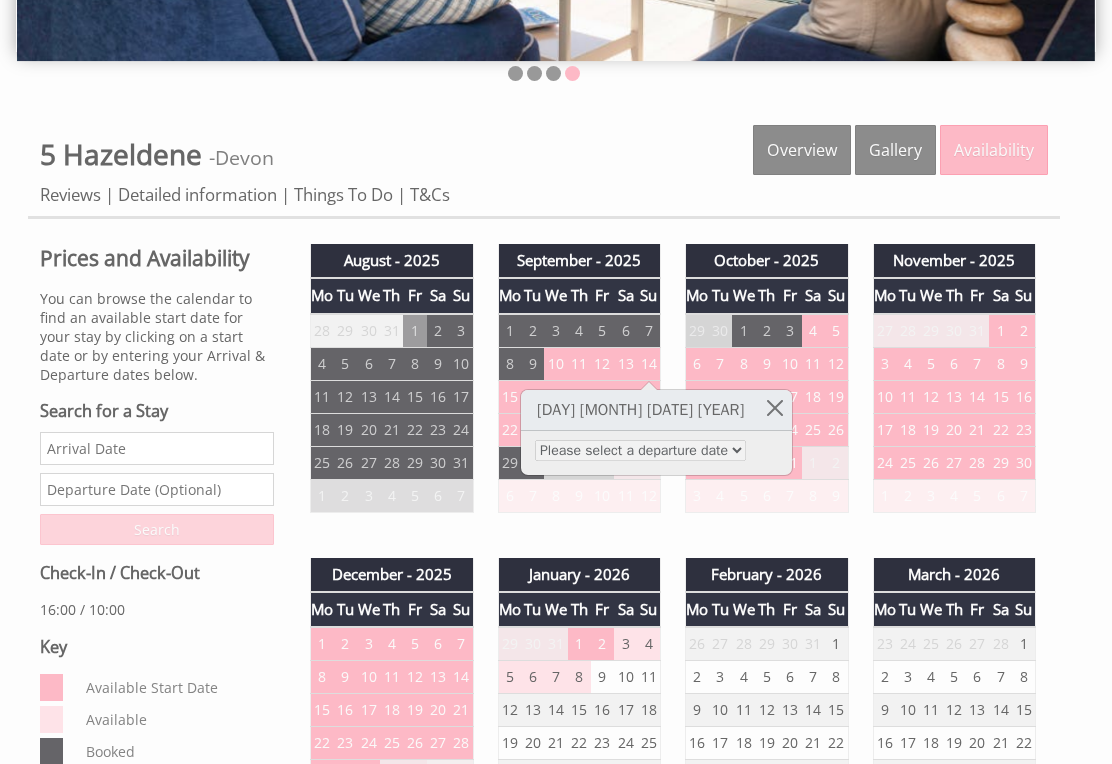 click on "Detailed information" at bounding box center [197, 194] 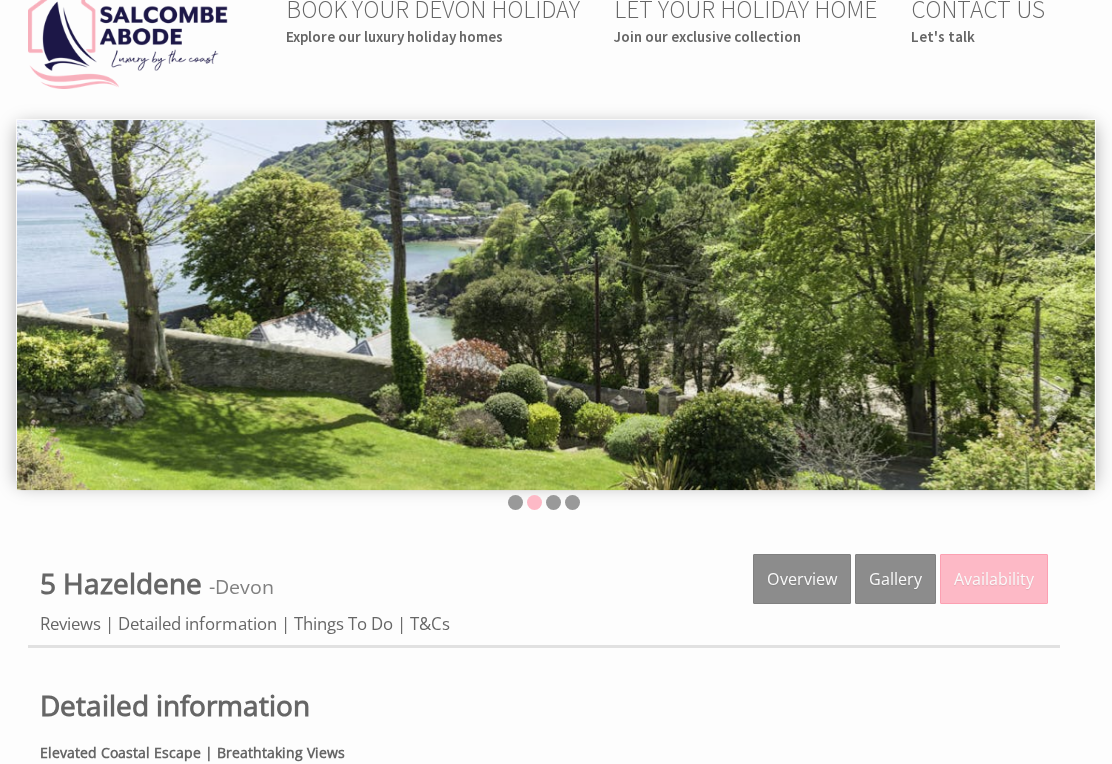 scroll, scrollTop: 0, scrollLeft: 0, axis: both 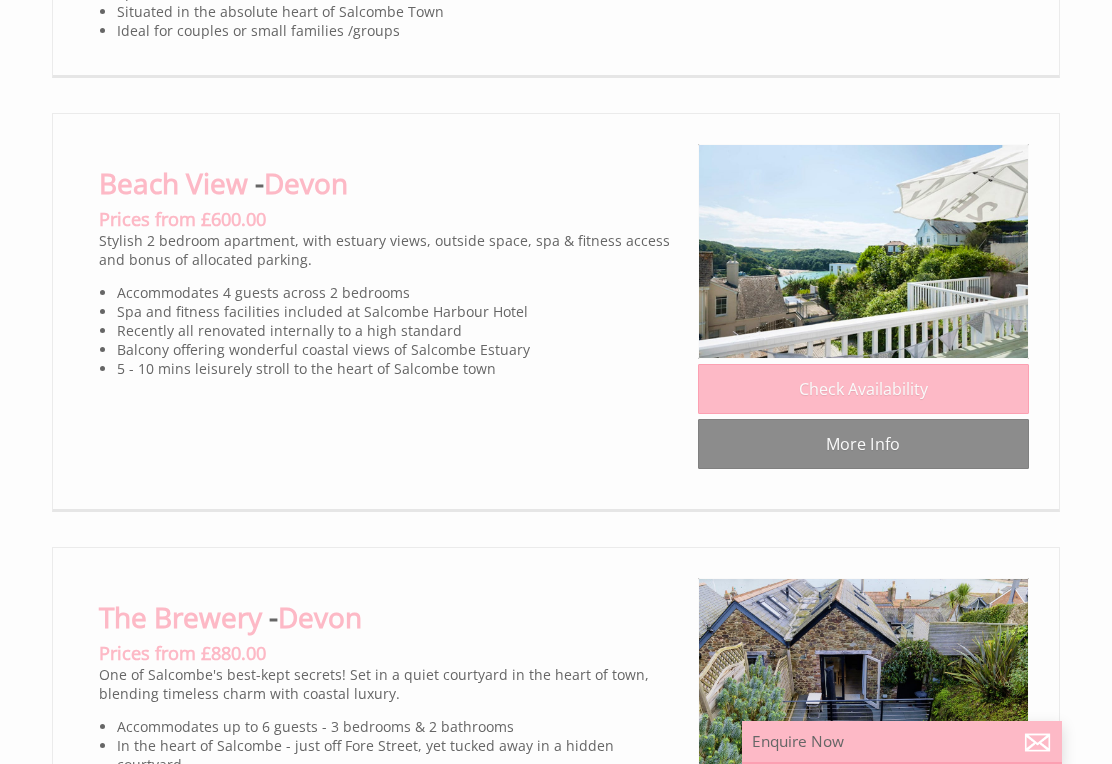 click on "Check Availability" at bounding box center (863, 389) 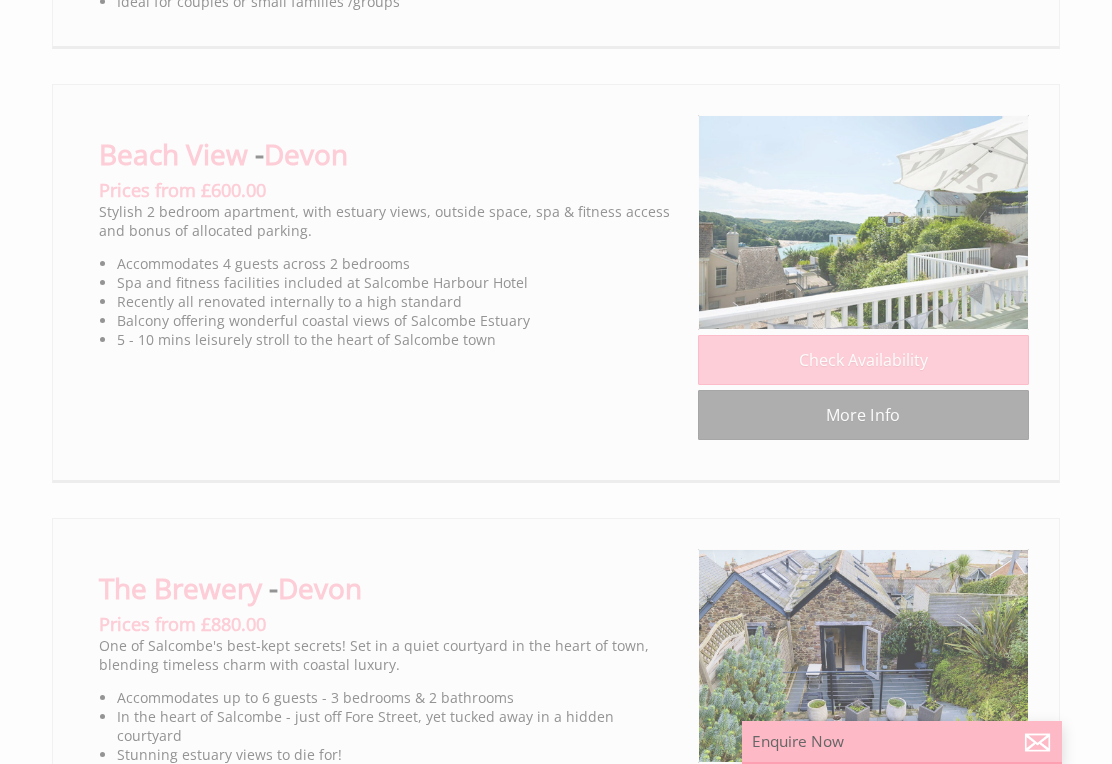 scroll, scrollTop: 4131, scrollLeft: 0, axis: vertical 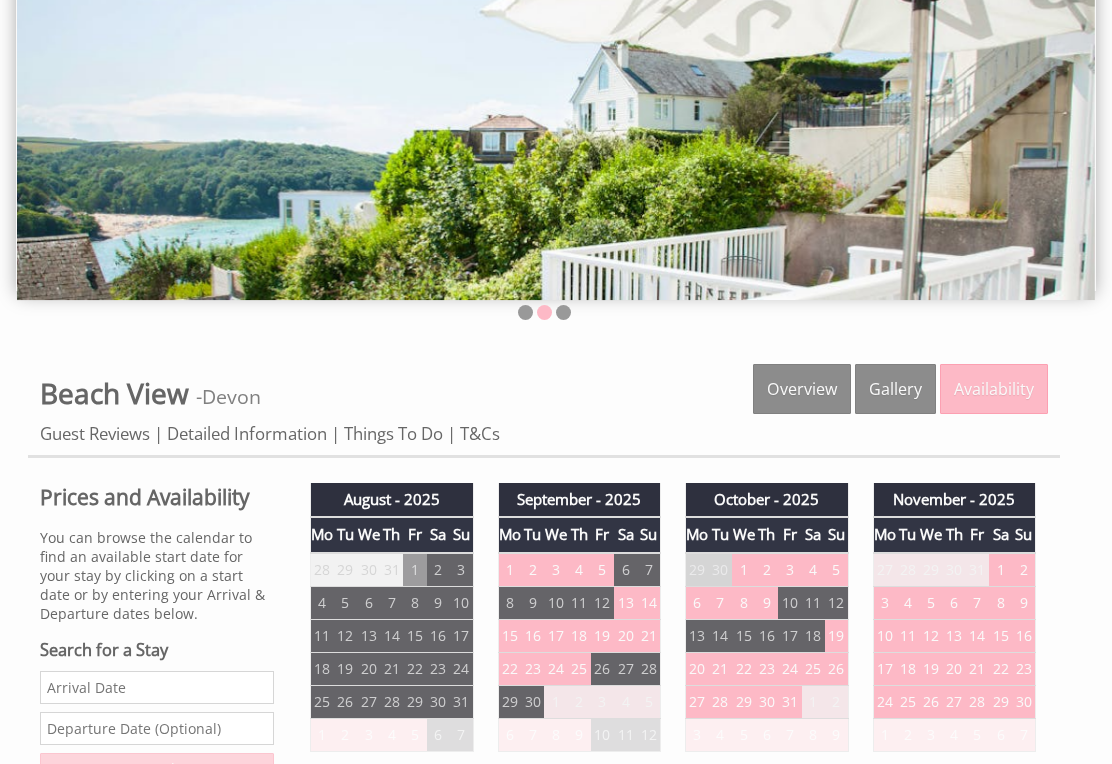 click on "13" at bounding box center [625, 602] 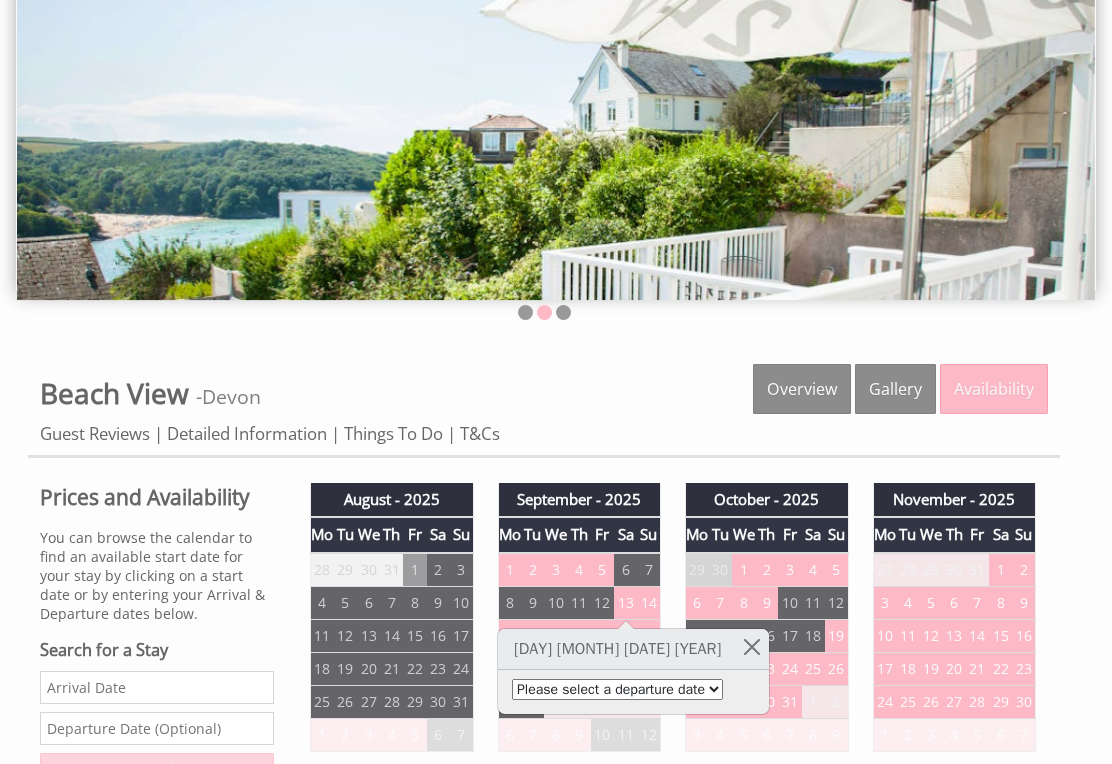 click on "Please select a departure date 16th Sep 2025 - £880.00 17th Sep 2025 - £935.00 18th Sep 2025 - £990.00 19th Sep 2025 - £1,045.00 20th Sep 2025 - £1,100.00" at bounding box center [617, 689] 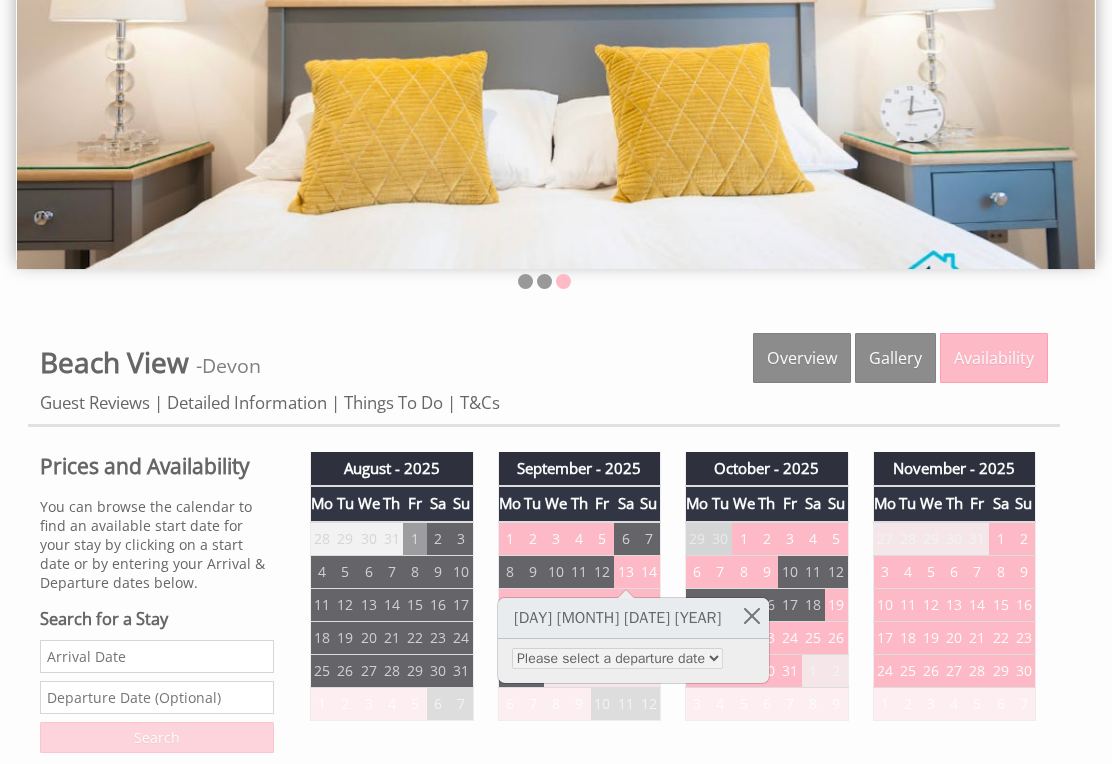 click on "Detailed Information" at bounding box center [247, 402] 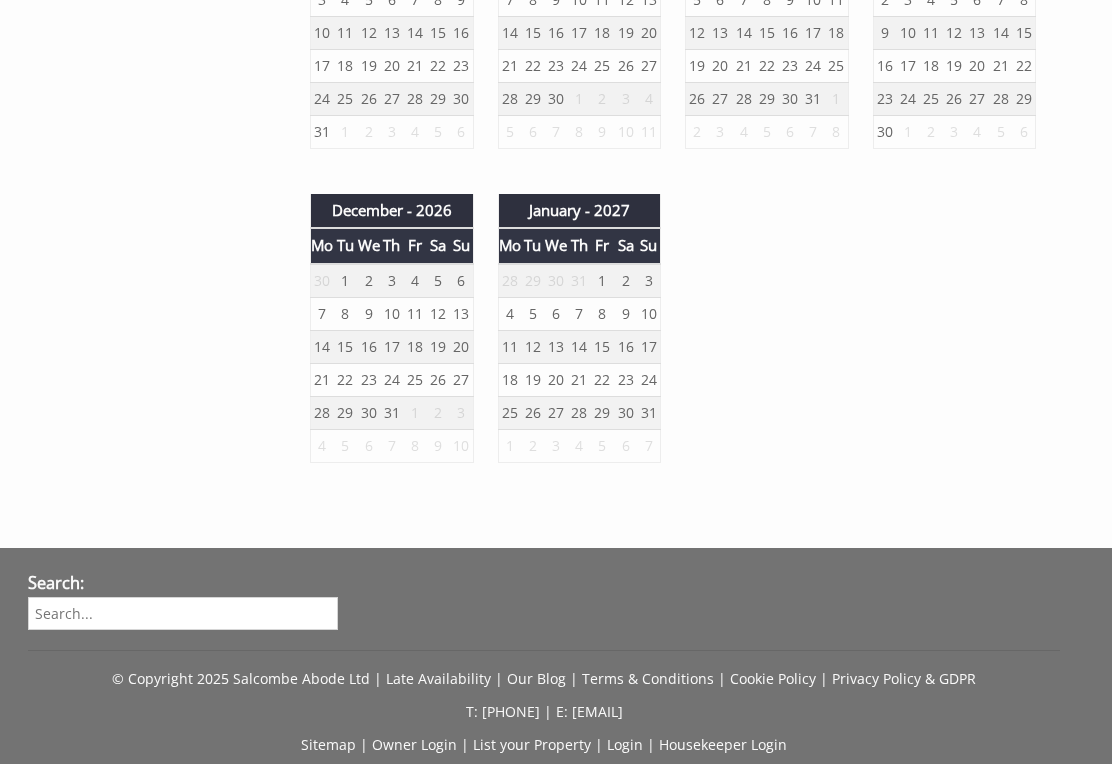 scroll, scrollTop: 1822, scrollLeft: 0, axis: vertical 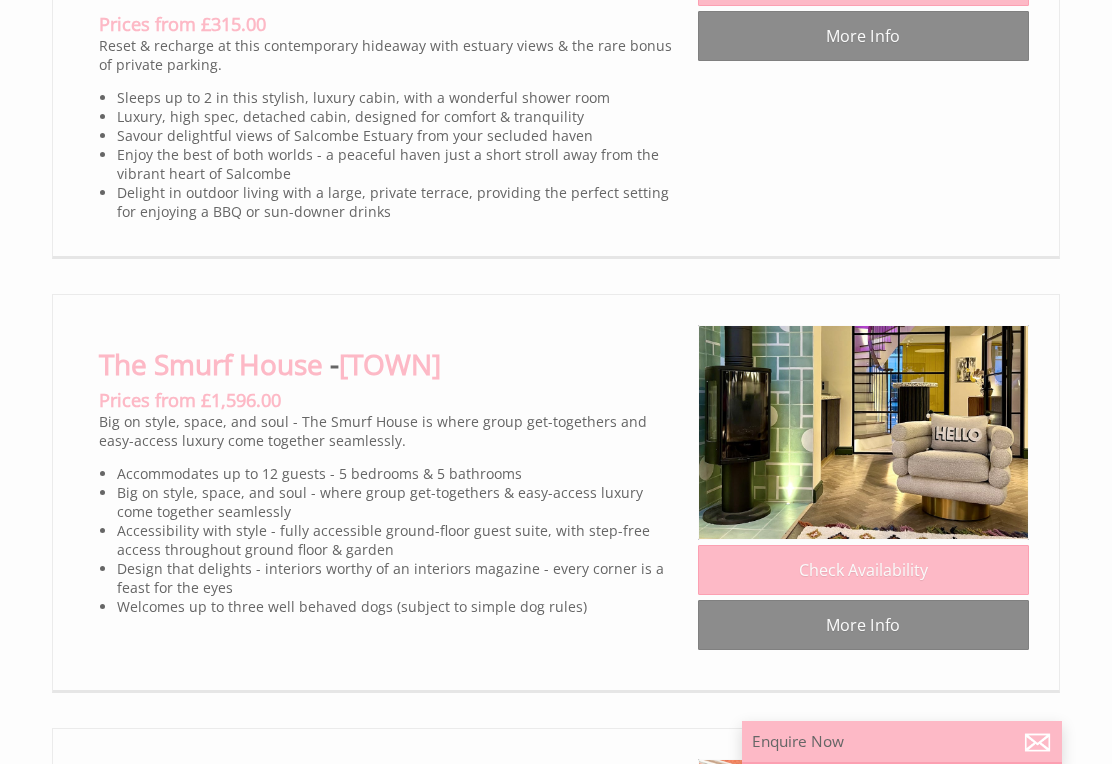 click on "Check Availability" at bounding box center [863, -19] 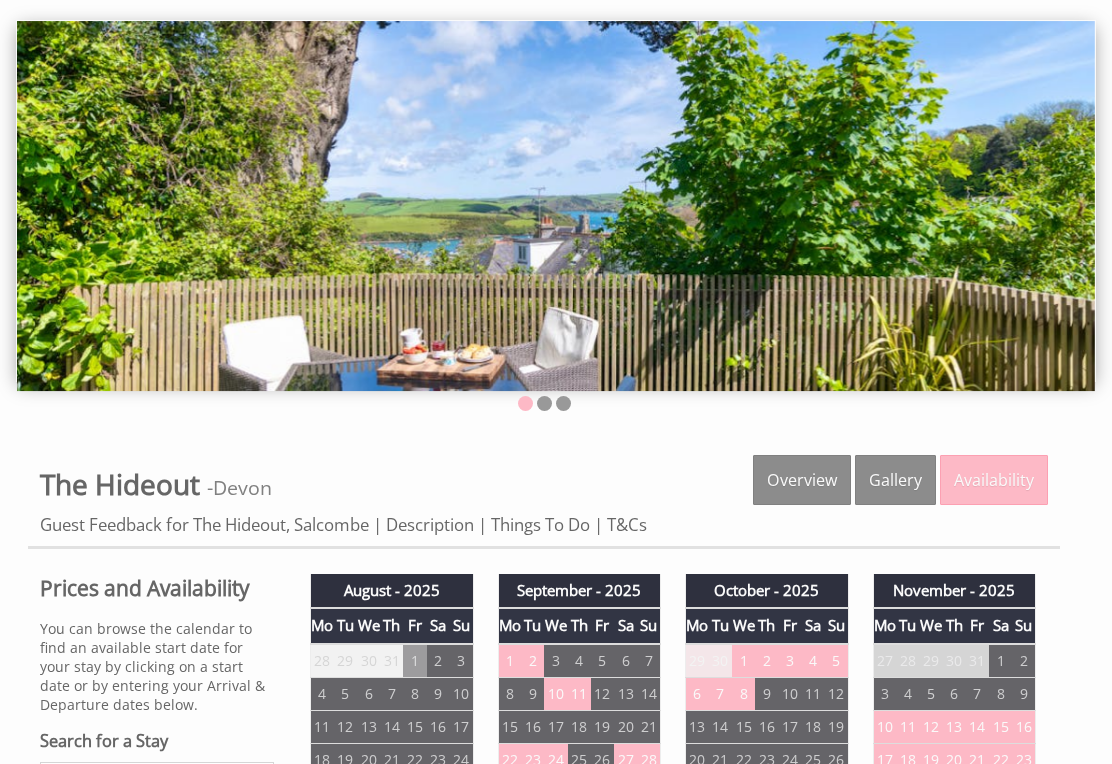 scroll, scrollTop: 140, scrollLeft: 0, axis: vertical 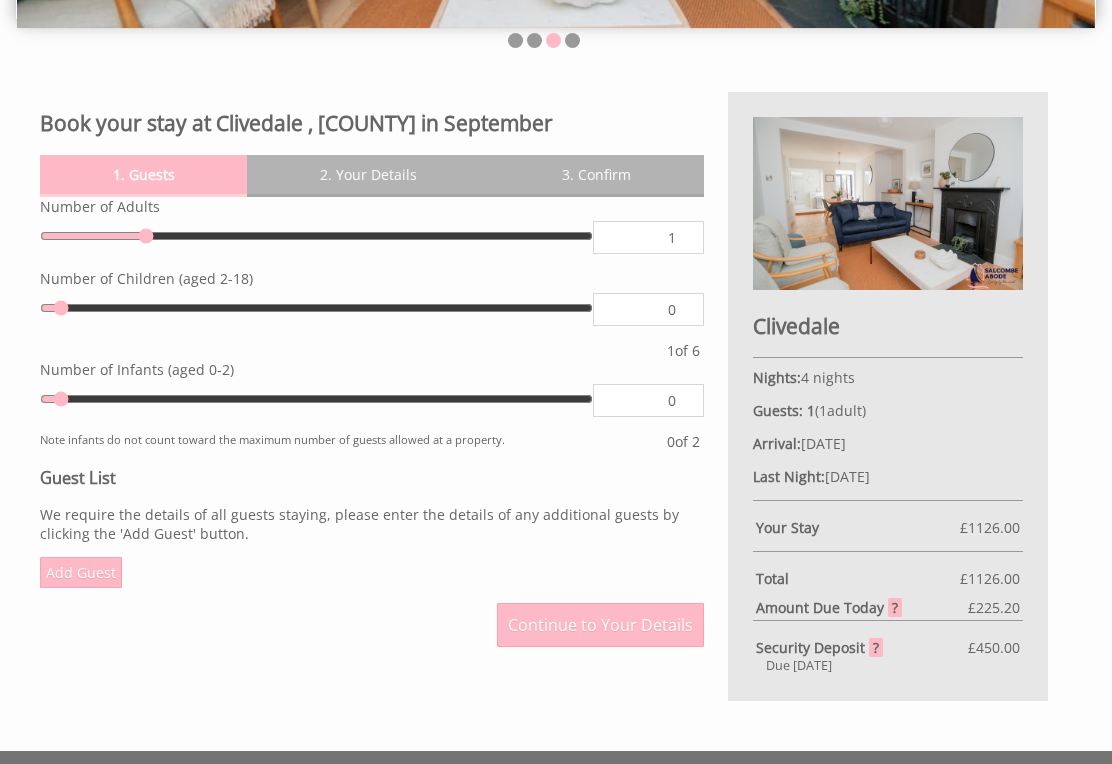 click on "Clivedale
Nights:  4 nights
Guests:   1  ( 1  adult s   0  child ren   0  infant s )
Arrival:  Sunday 14/09/2025
Last Night:  Wednesday 17/09/2025
Your Stay £ 1126.00
Discount - 0% off
Extra Guest s  ( 0 ) £ 0.00
Refund Protection £ 73.19
Extras £ 0.00
Pet Fee £ 0.00
Total £ 1126.00
Amount Due Today £ 225.20
Security Deposit £ 450.00 Due Sunday 31/08/2025" at bounding box center [888, 397] 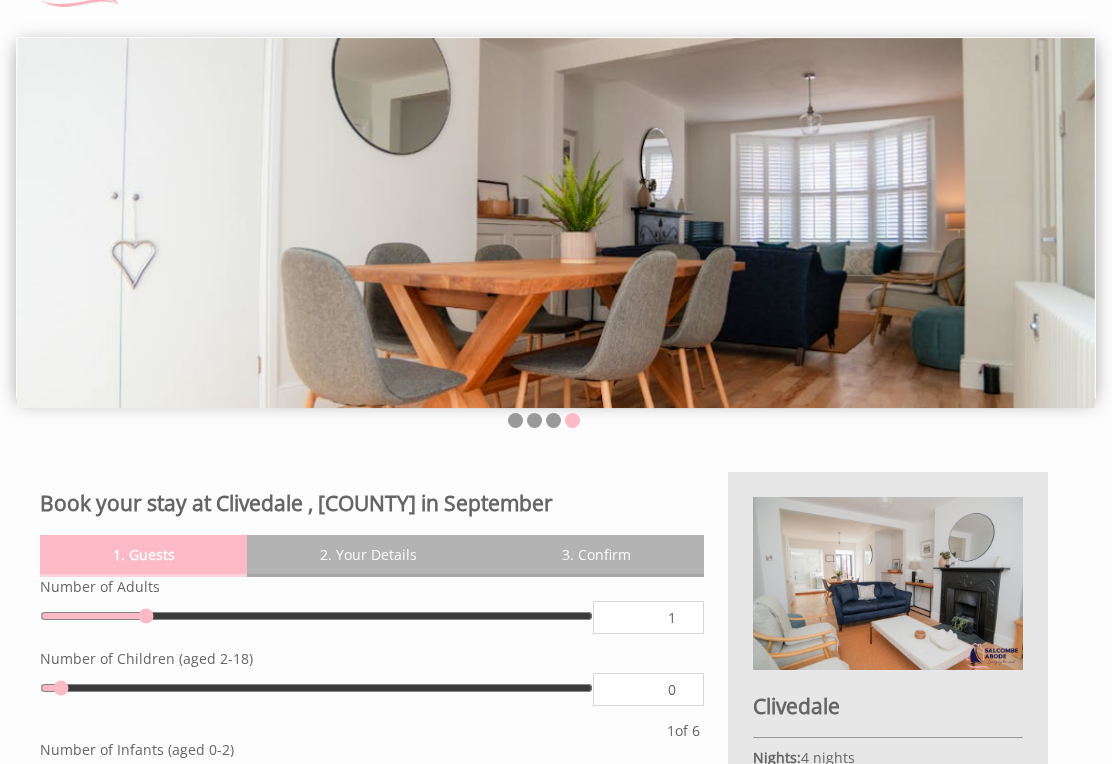 scroll, scrollTop: 0, scrollLeft: 0, axis: both 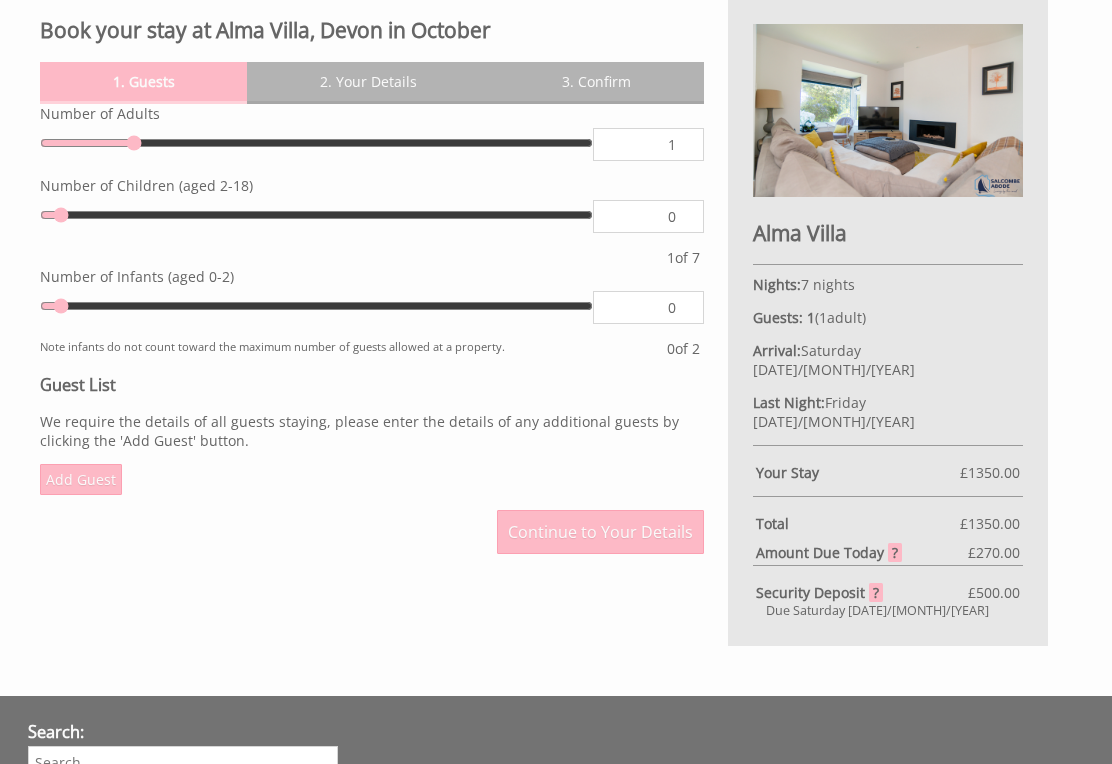 click on "[FIRST] [LAST]
Nights:  7 nights
Guests:   1  ( 1  adult s   0  child ren   0  infant s )
Arrival:  Saturday [DATE]/[MONTH]/[YEAR]
Last Night:  Friday [DATE]/[MONTH]/[YEAR]
Your Stay £ 1350.00
Discount - 0% off
Extra Guest s  ( 0 ) £ 0.00
Refund Protection £ 87.75
Extras £ 0.00
Pet Fee £ 0.00
Total £ 1350.00
Amount Due Today £ 270.00
Security Deposit £ 500.00 Due Saturday [DATE]/[MONTH]/[YEAR]" at bounding box center (888, 323) 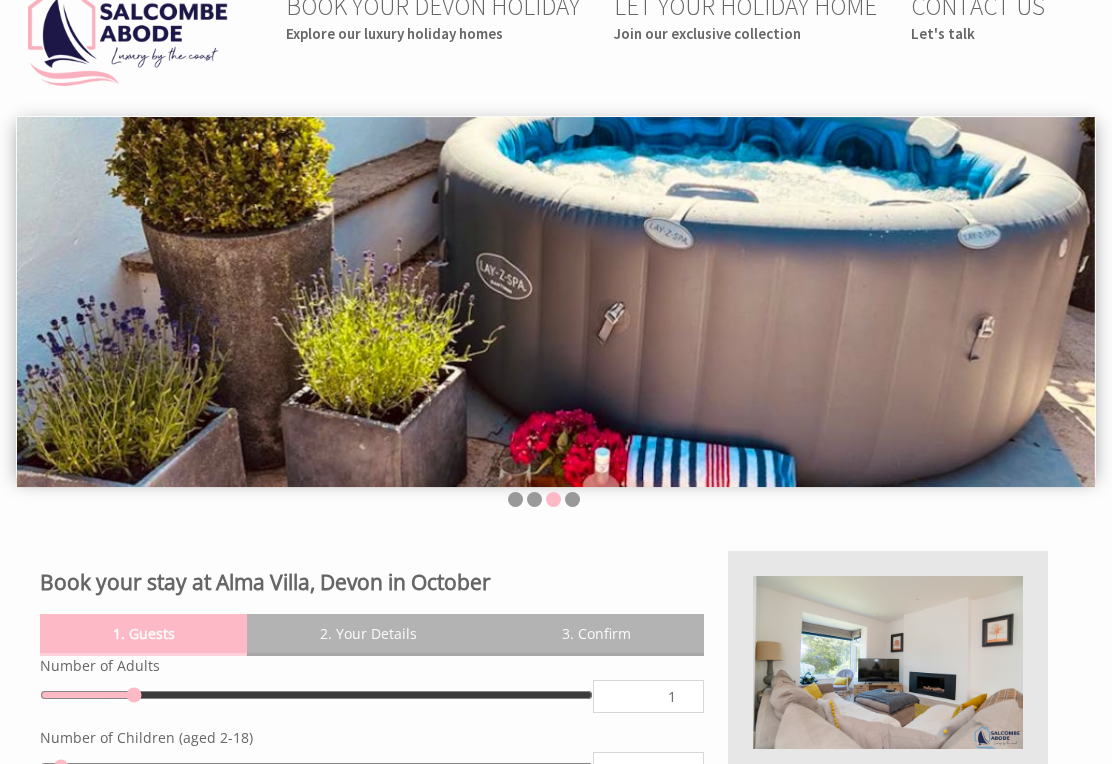 scroll, scrollTop: 0, scrollLeft: 0, axis: both 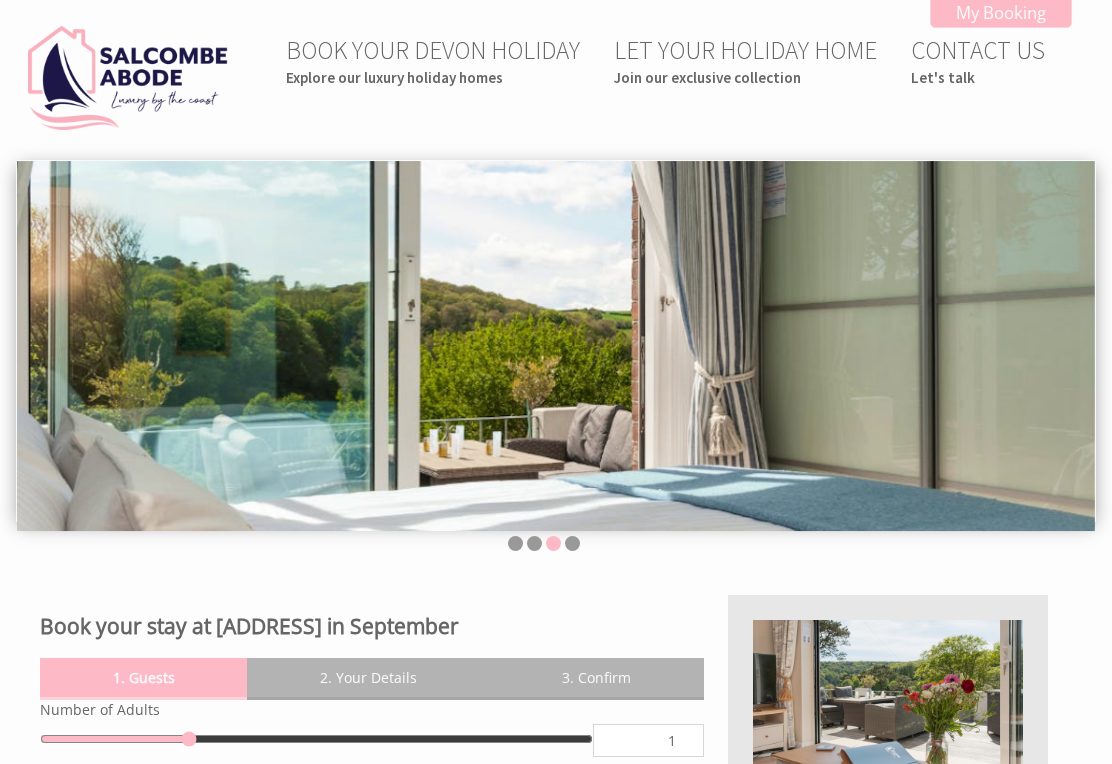 click at bounding box center [556, 346] 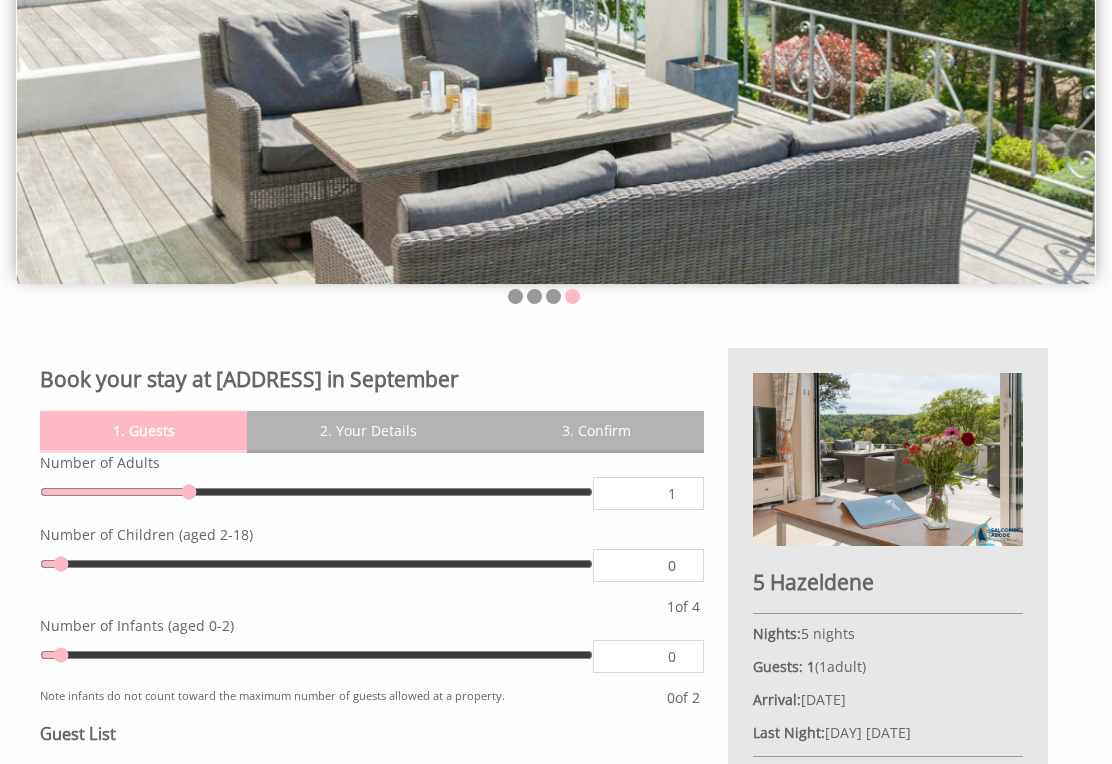 scroll, scrollTop: 0, scrollLeft: 0, axis: both 